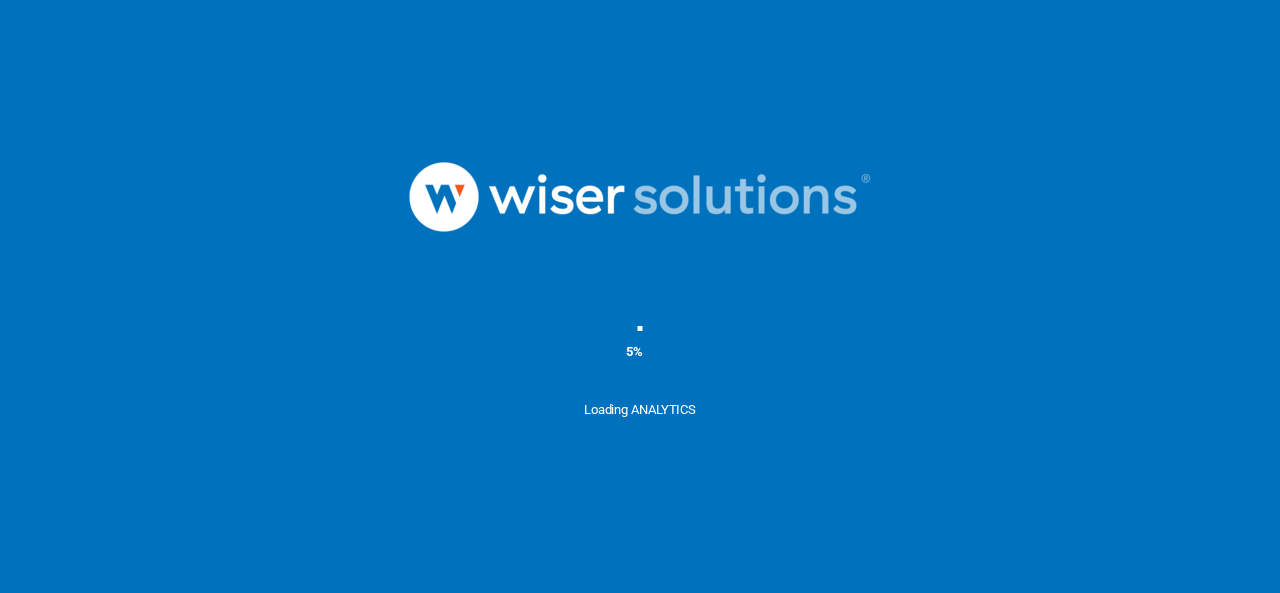 scroll, scrollTop: 0, scrollLeft: 0, axis: both 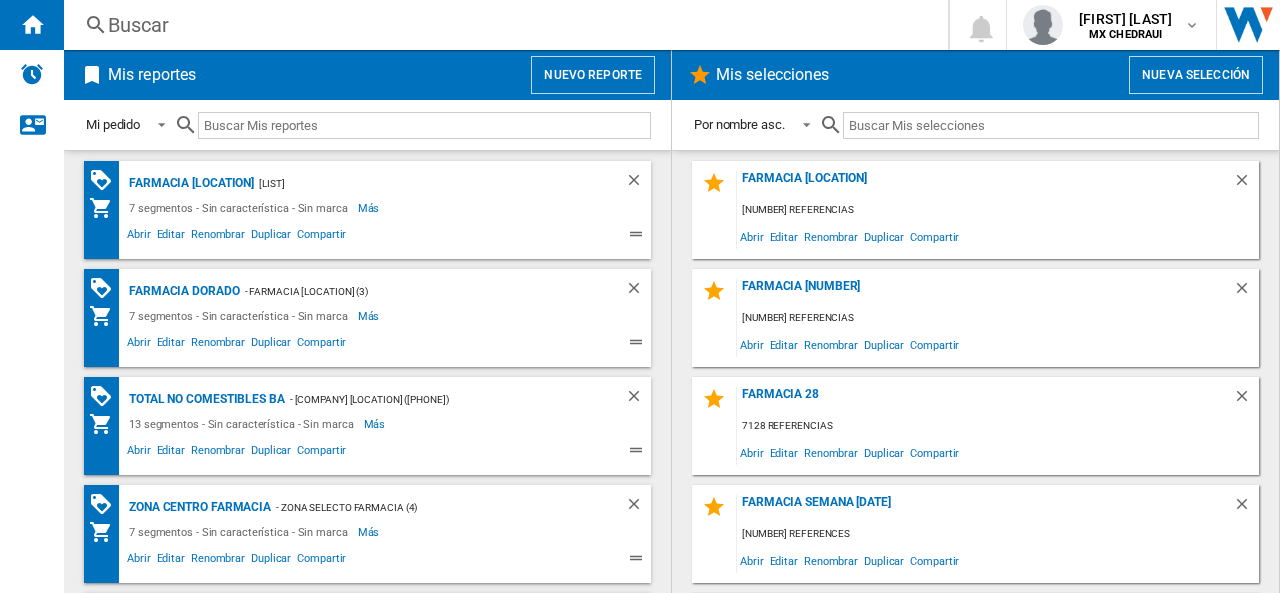 click on "Mis selecciones
Nueva selección" at bounding box center (975, 75) 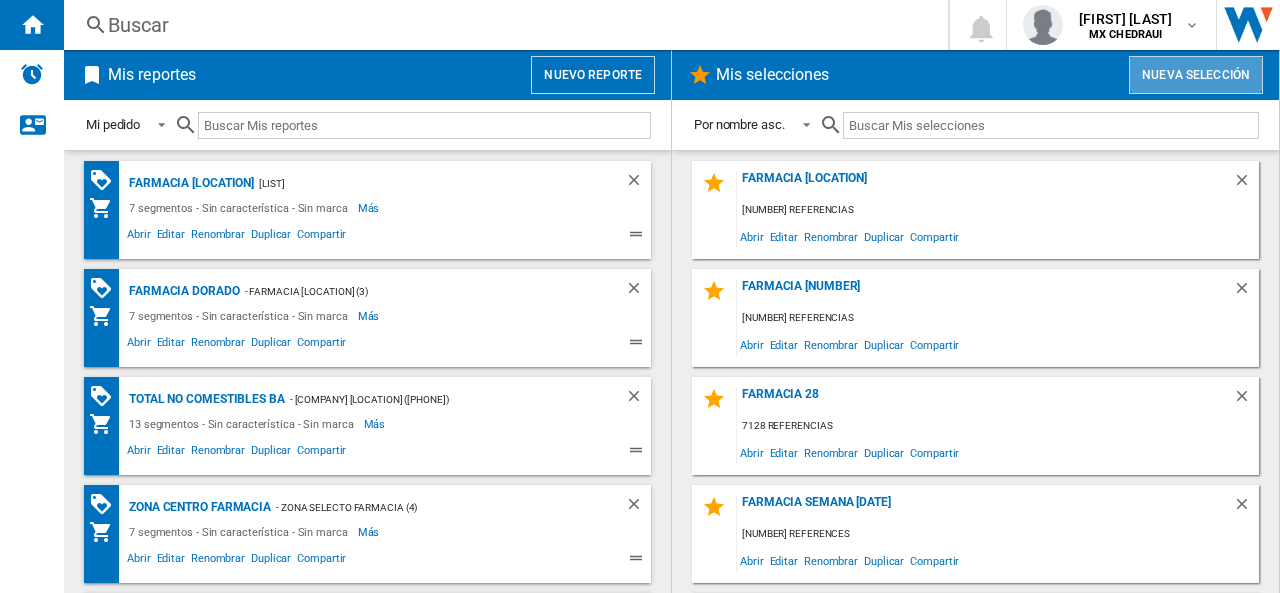 click on "Nueva selección" at bounding box center [1196, 75] 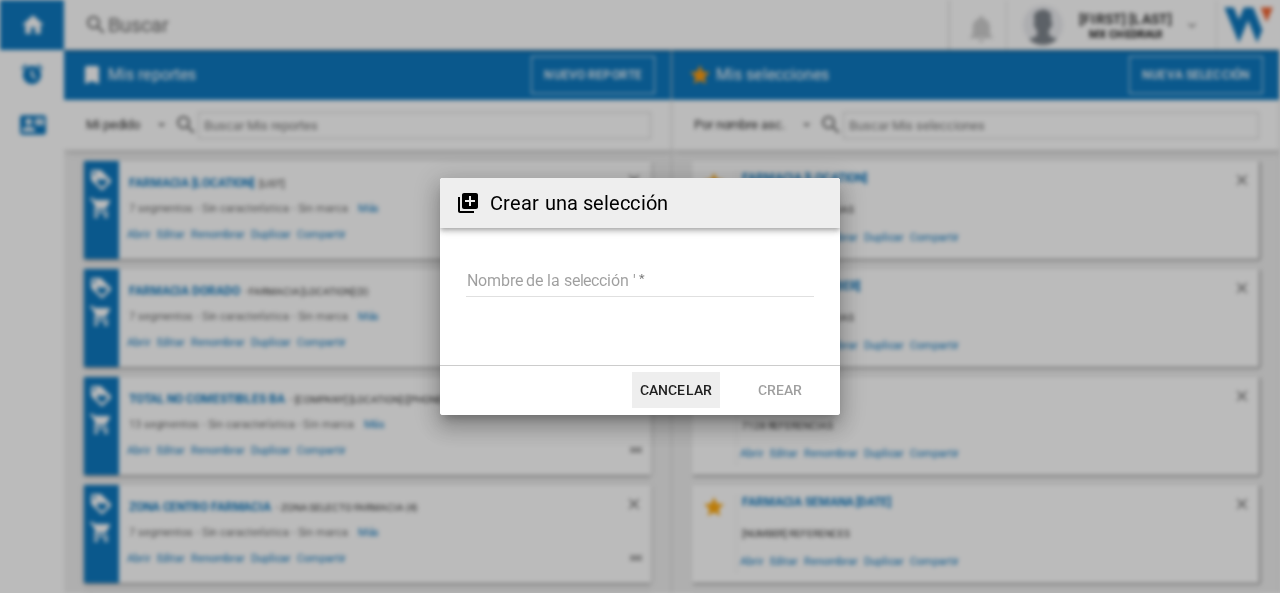 click on "Nombre de la selección '" at bounding box center [640, 282] 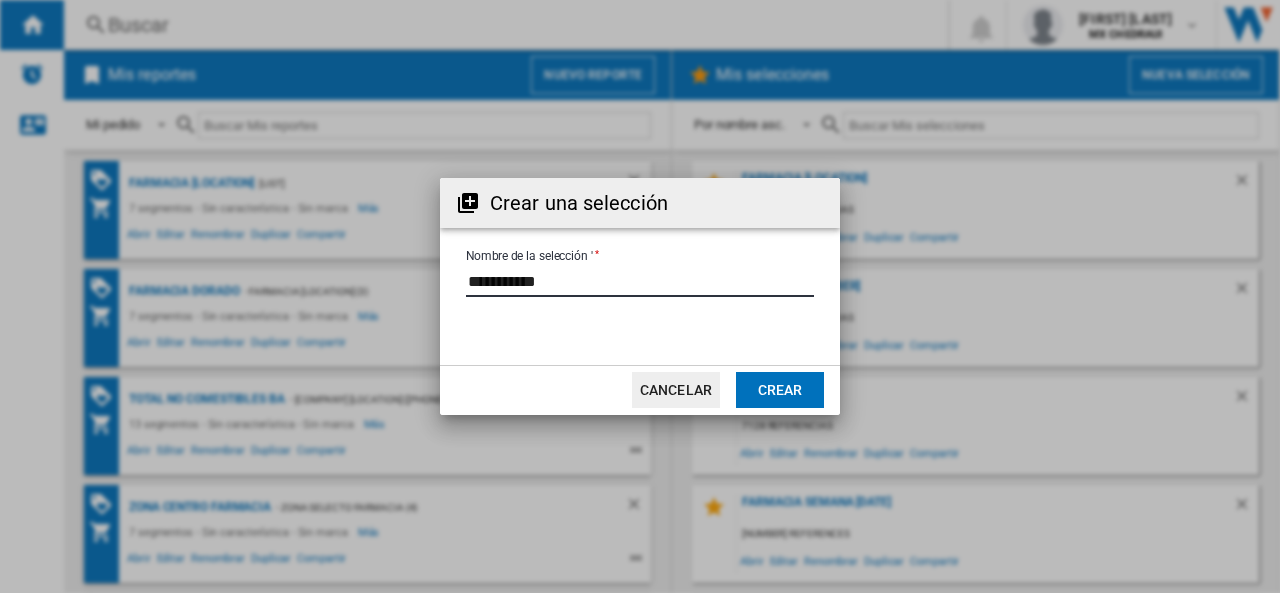type on "**********" 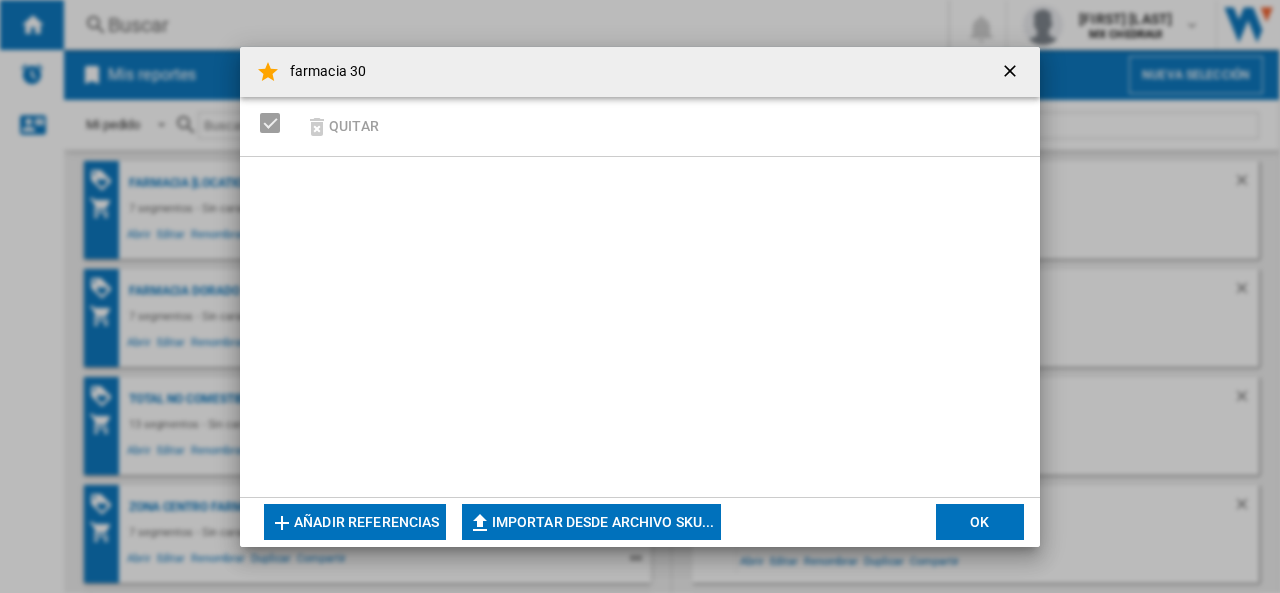click on "Importar desde archivo SKU..." 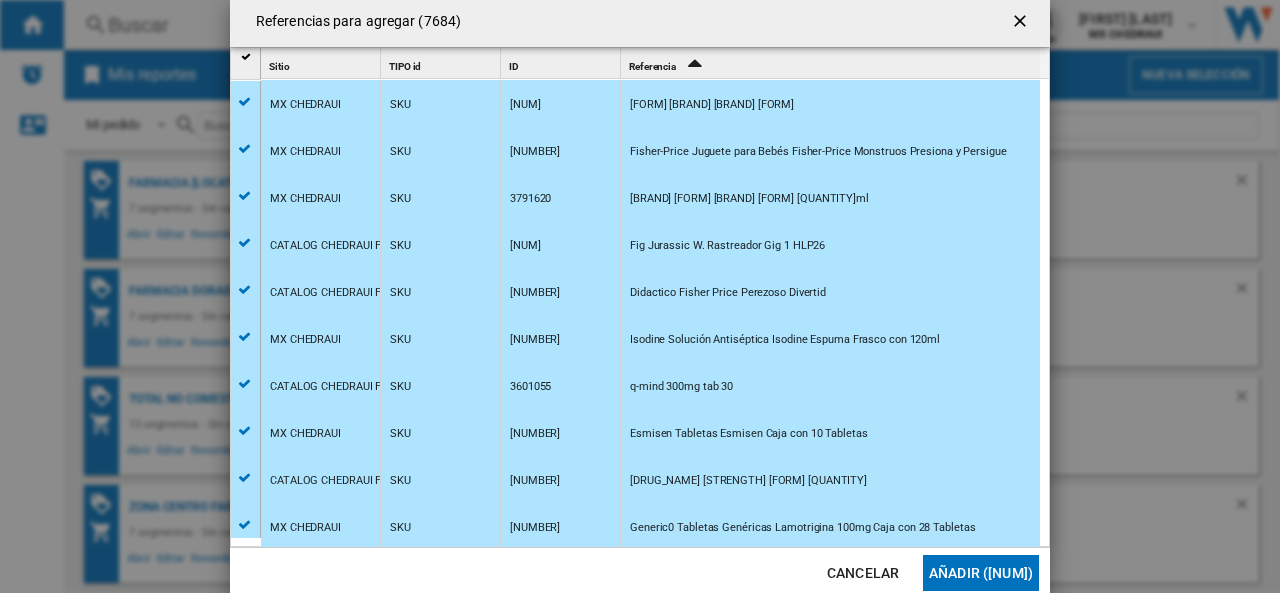 click on "Añadir ([NUM])" 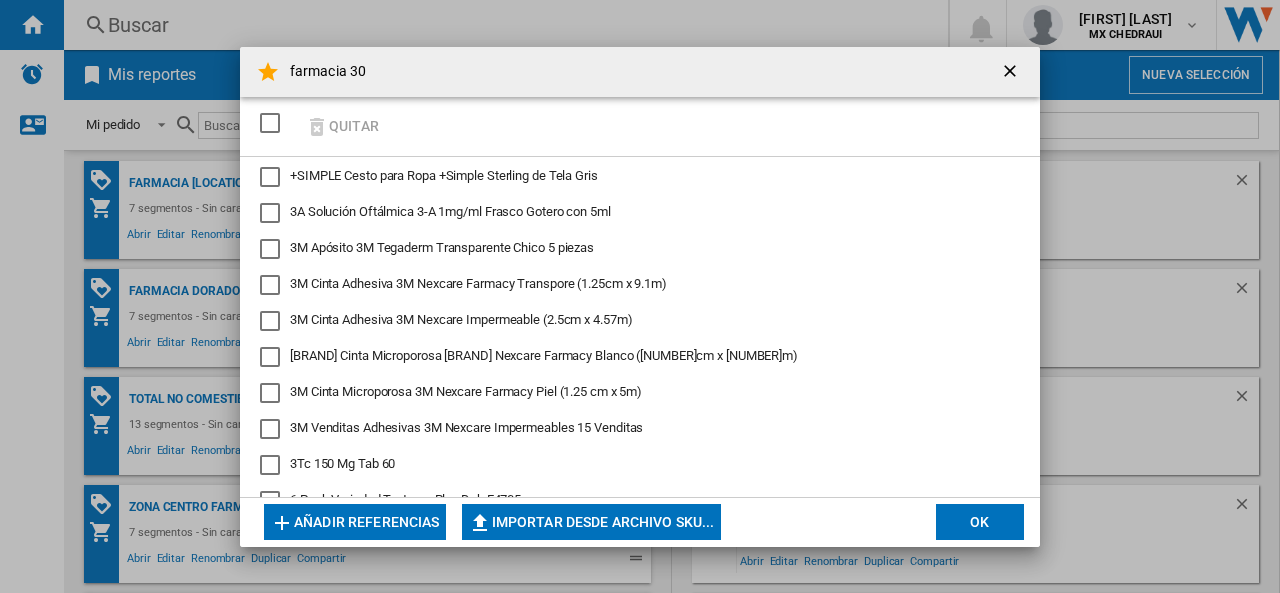 click on "OK" 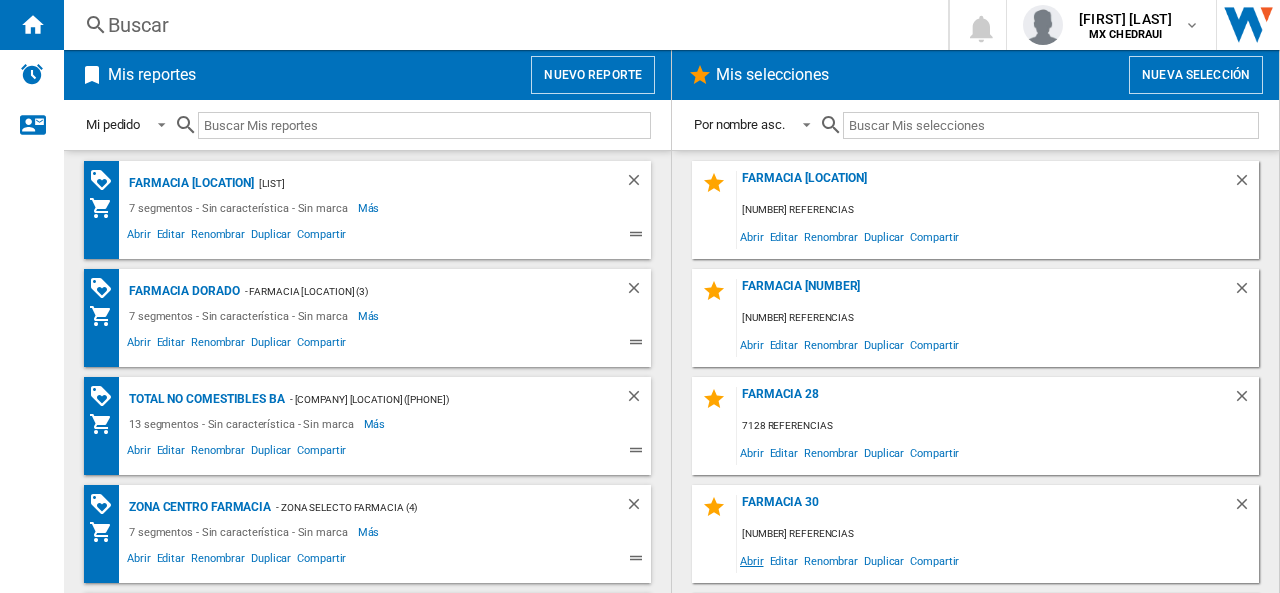 click on "Abrir" 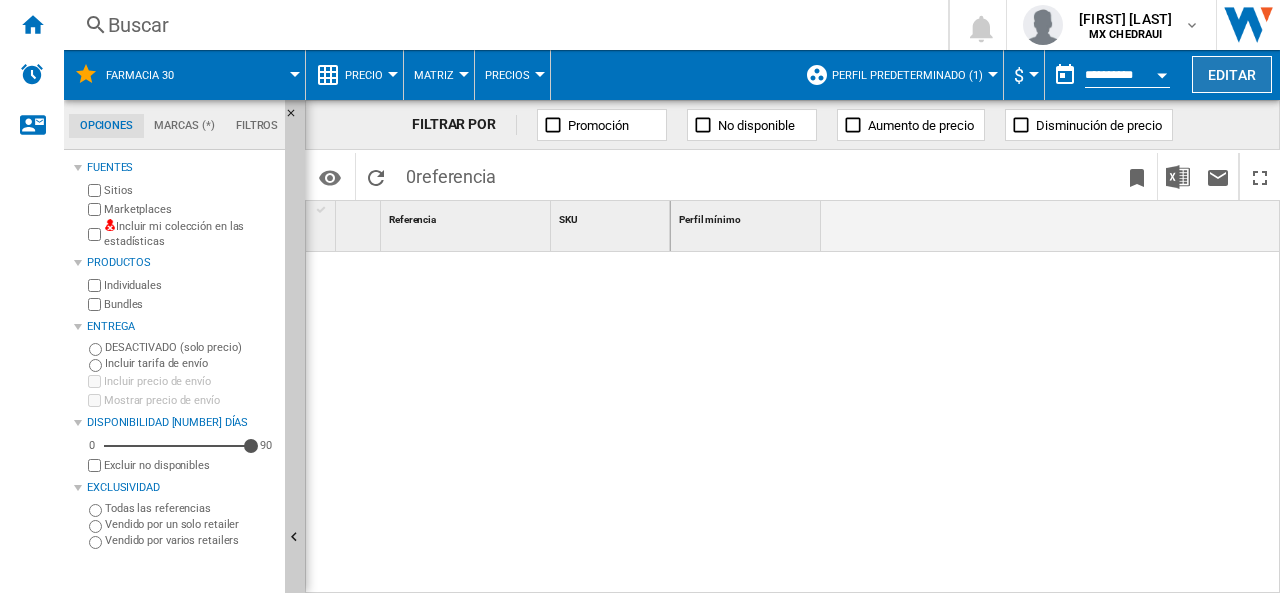 click on "Editar" at bounding box center (1232, 74) 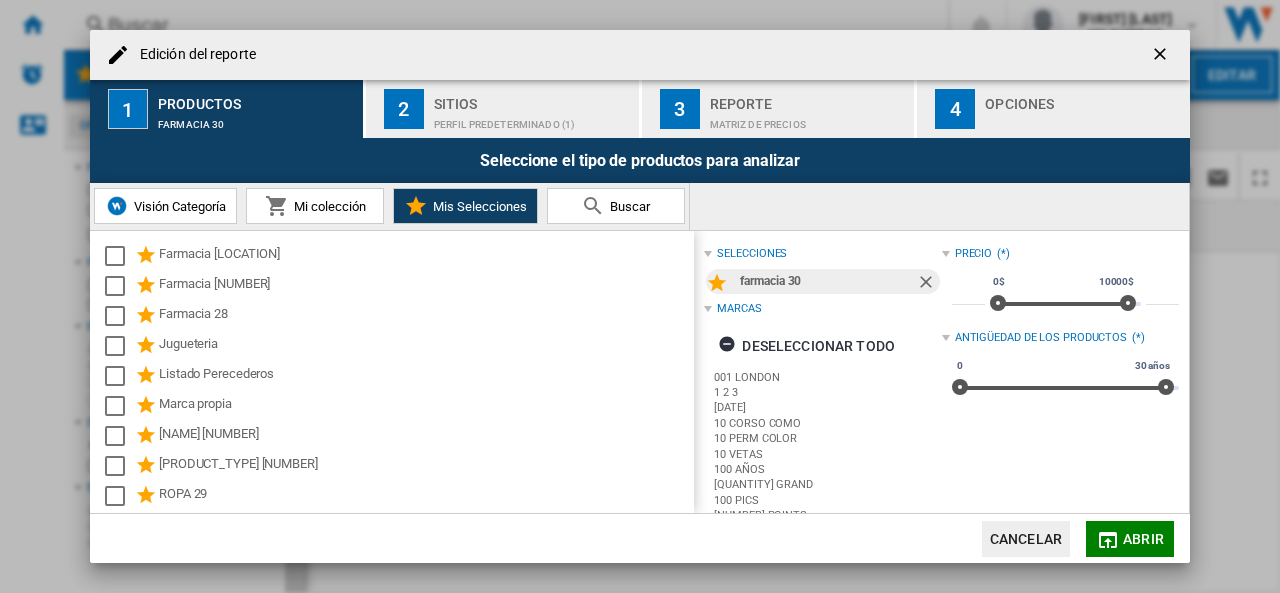click on "Perfil predeterminado (1)" at bounding box center [532, 119] 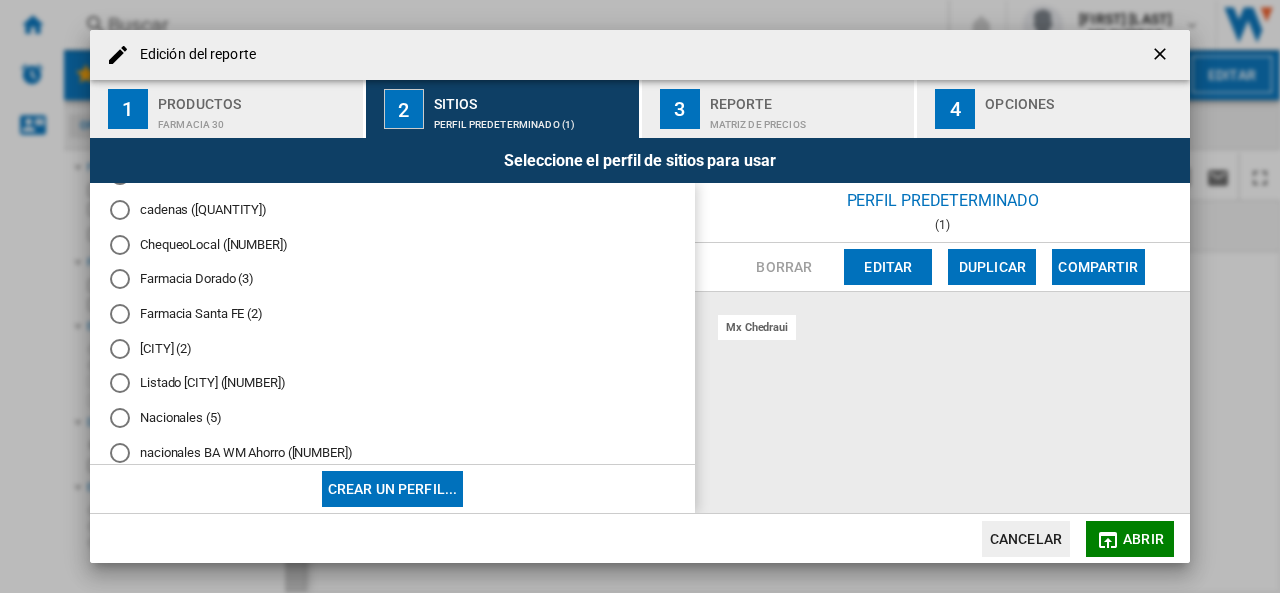 scroll, scrollTop: 344, scrollLeft: 0, axis: vertical 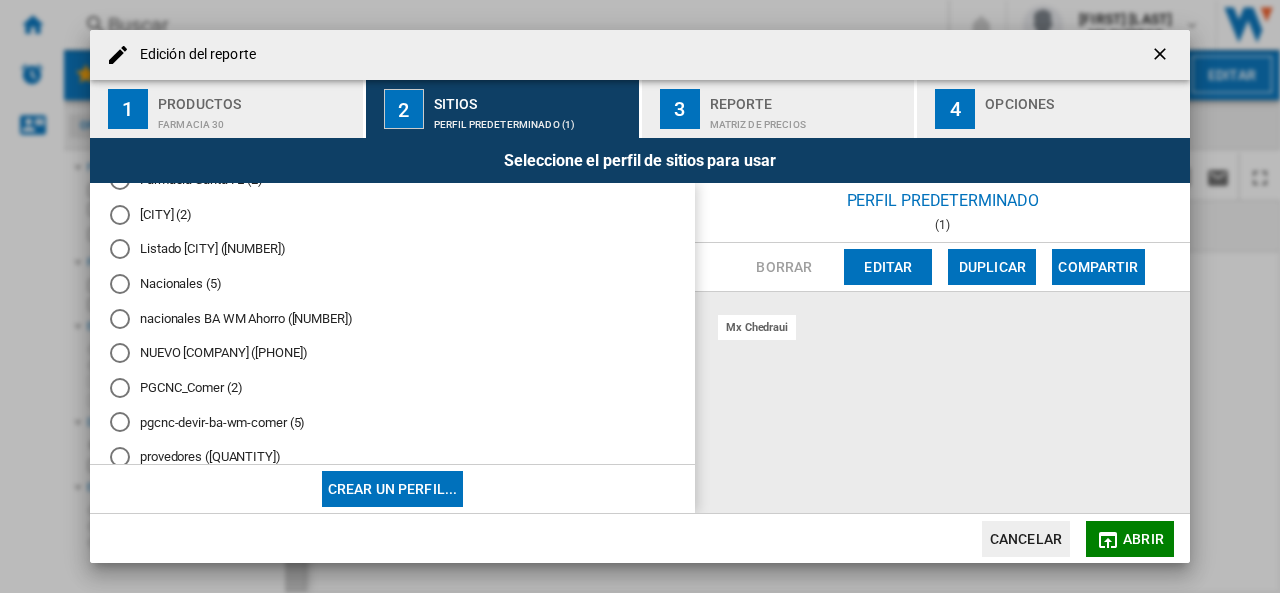 click at bounding box center [120, 284] 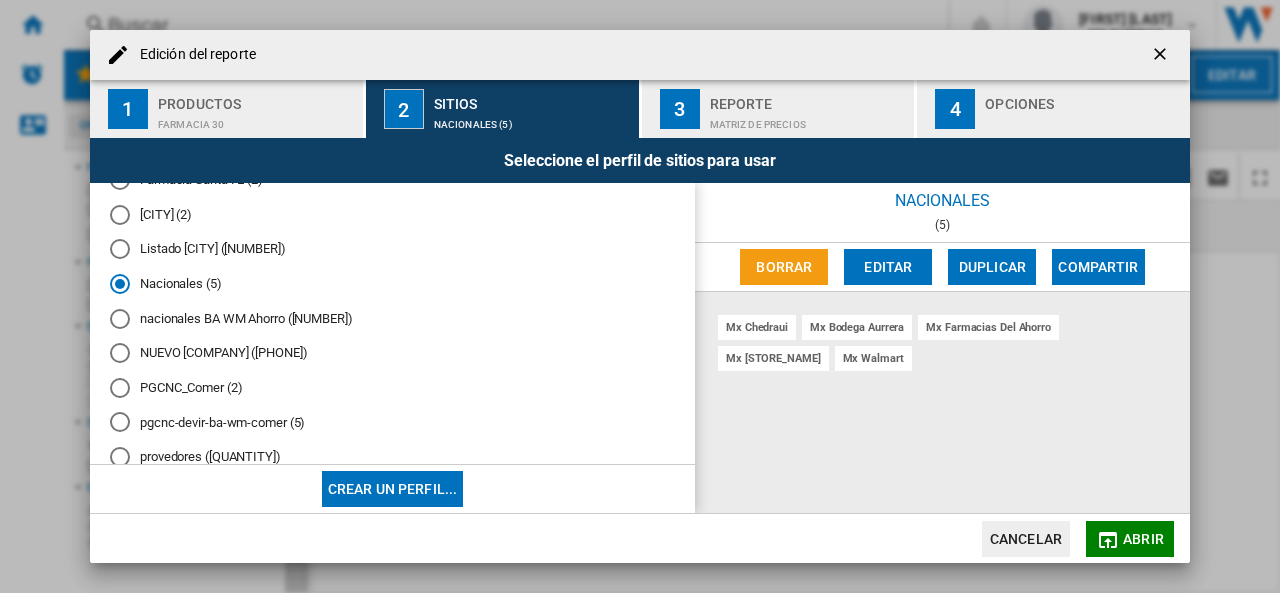 click on "Matriz de precios" at bounding box center [808, 119] 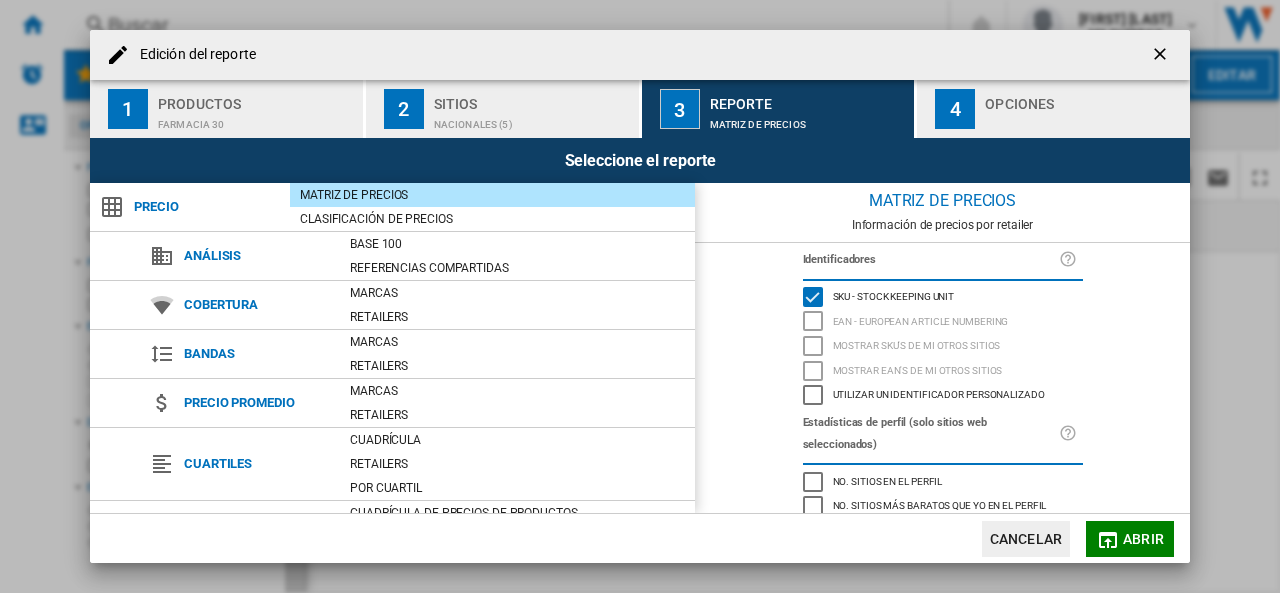 scroll, scrollTop: 232, scrollLeft: 0, axis: vertical 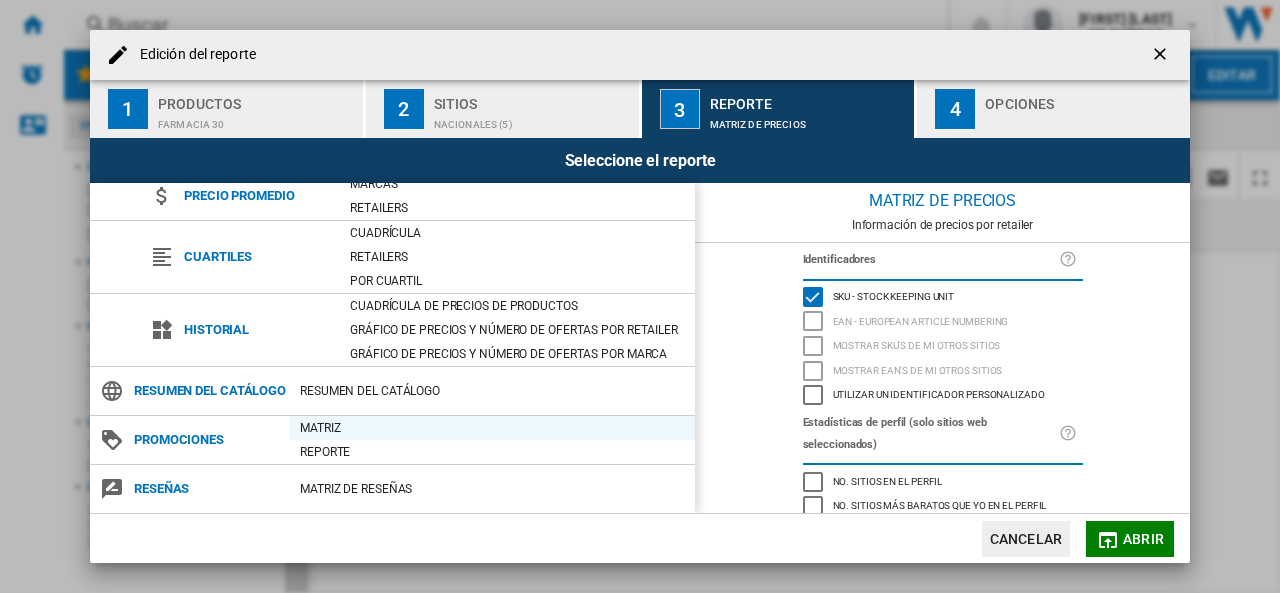 click on "Matriz" at bounding box center (492, 428) 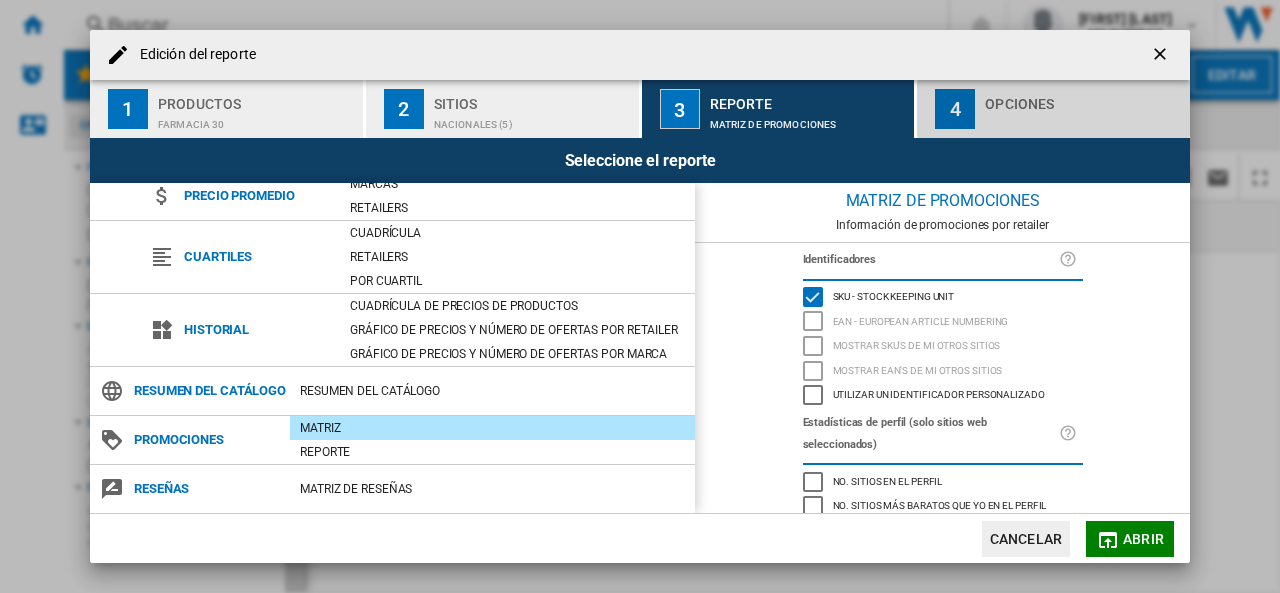 click at bounding box center [1083, 119] 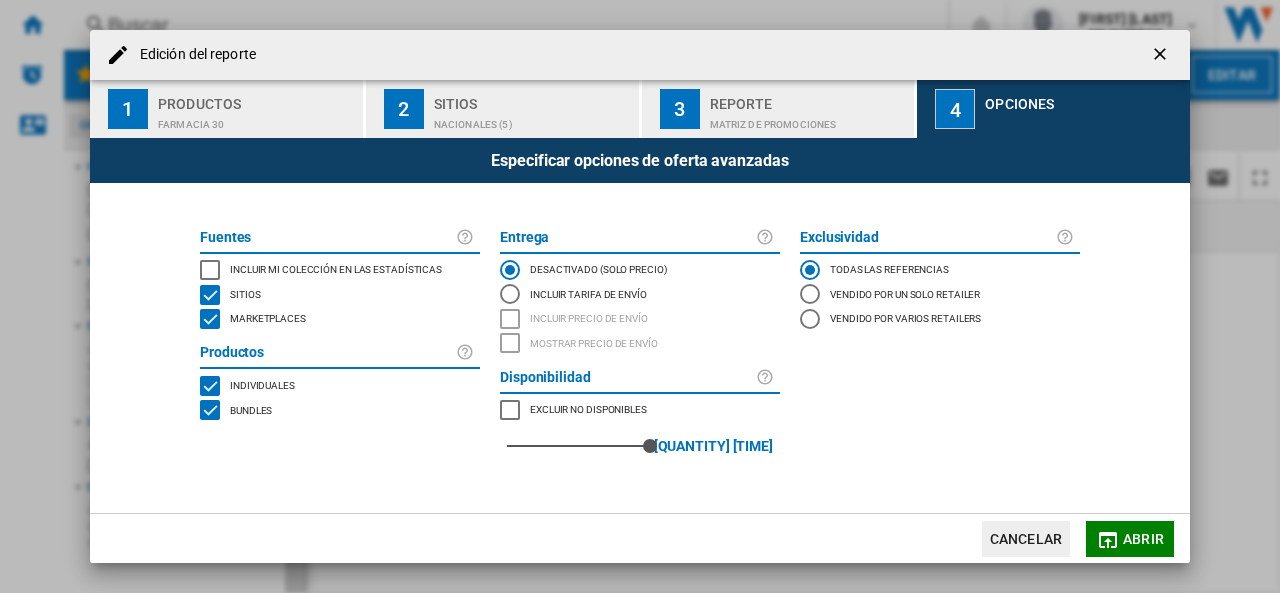 click 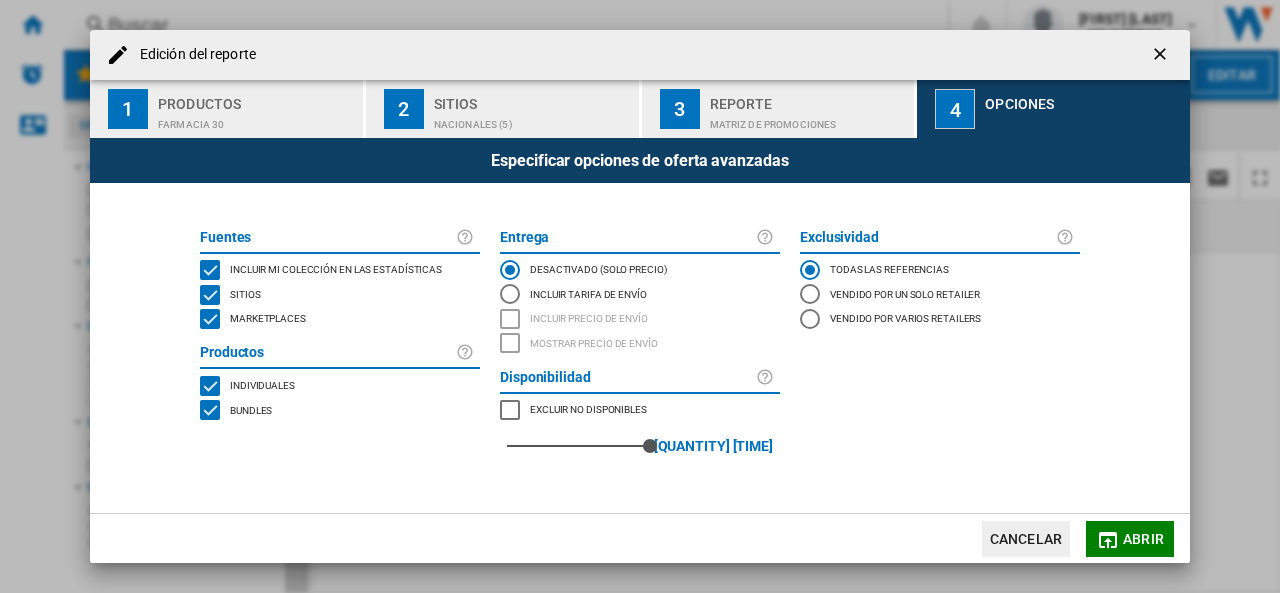 click 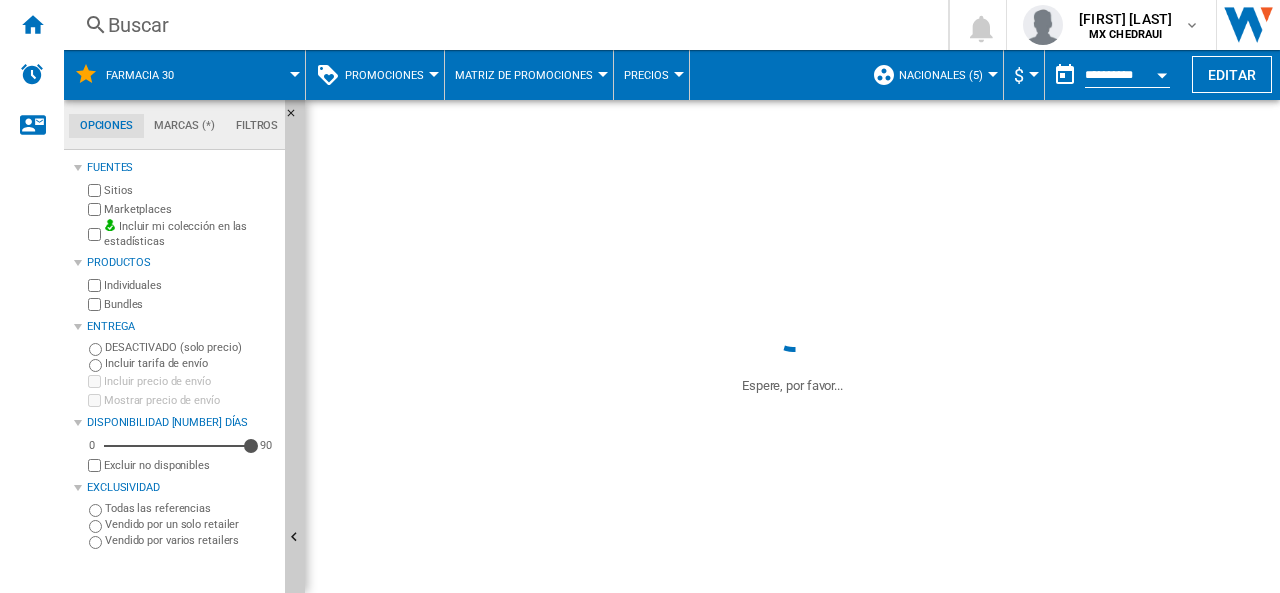 click at bounding box center [792, 494] 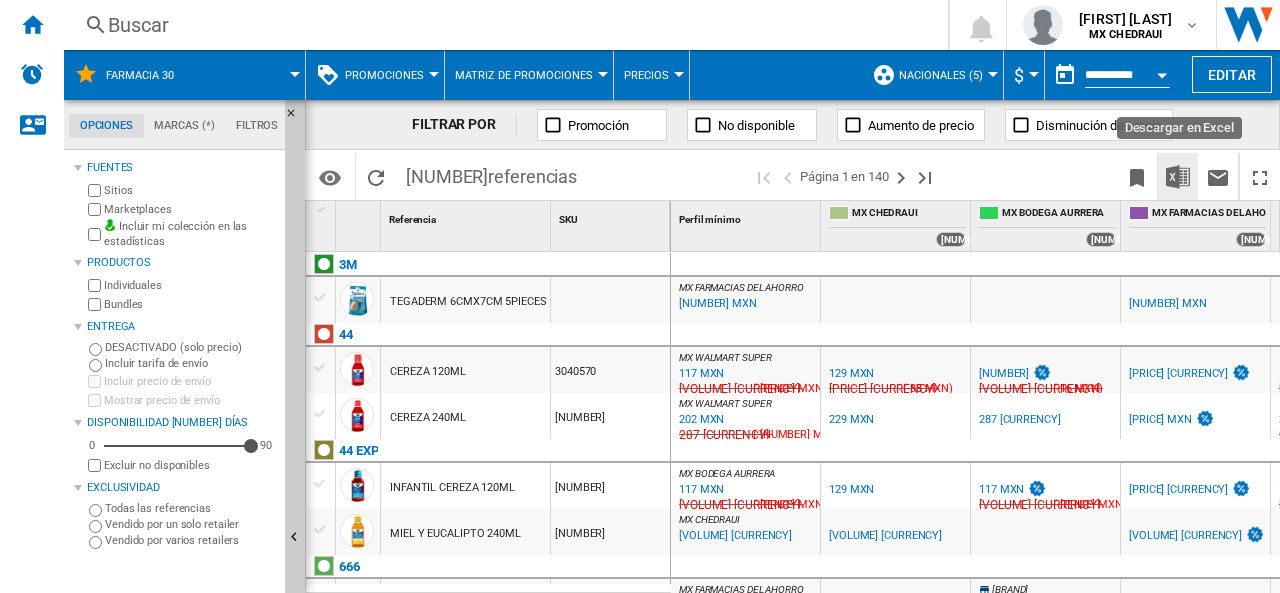 click at bounding box center [1178, 177] 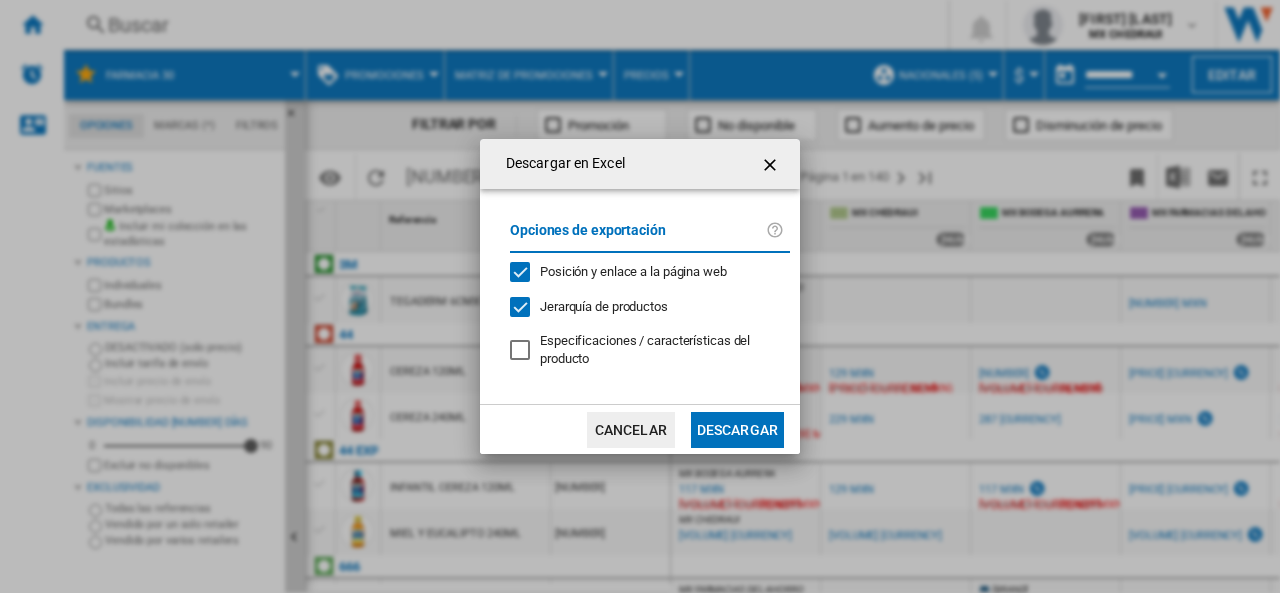 click on "Descargar" 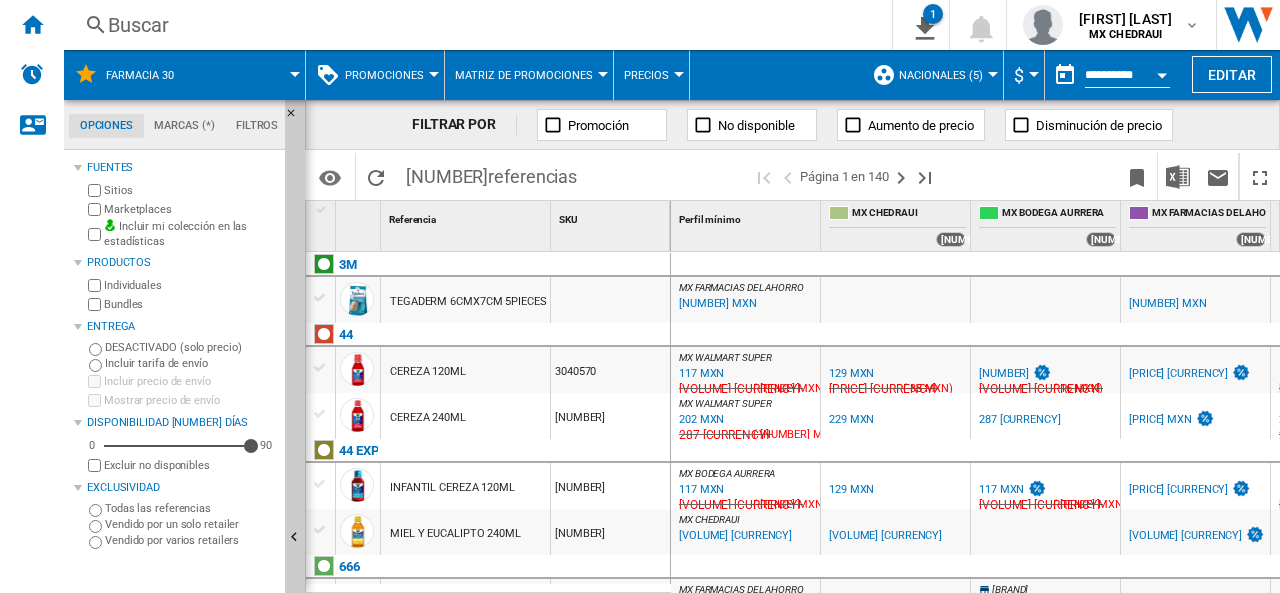 click on "Nacionales (5)" at bounding box center (941, 75) 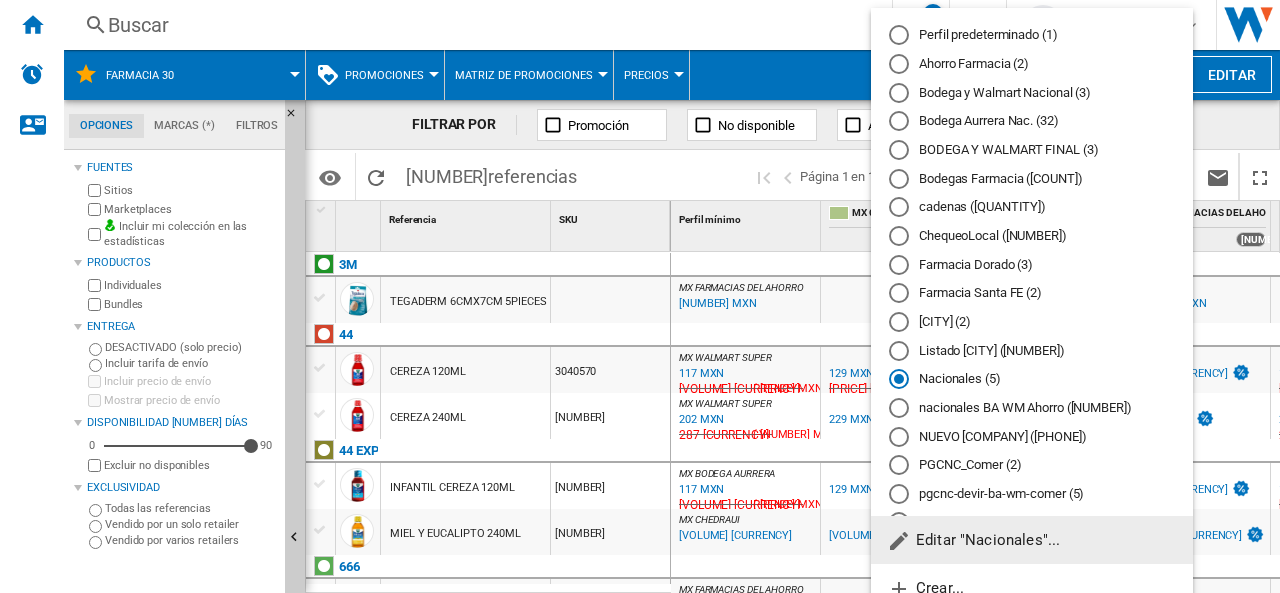 click on "Bodega Aurrera Nac. (32)" at bounding box center (1032, 121) 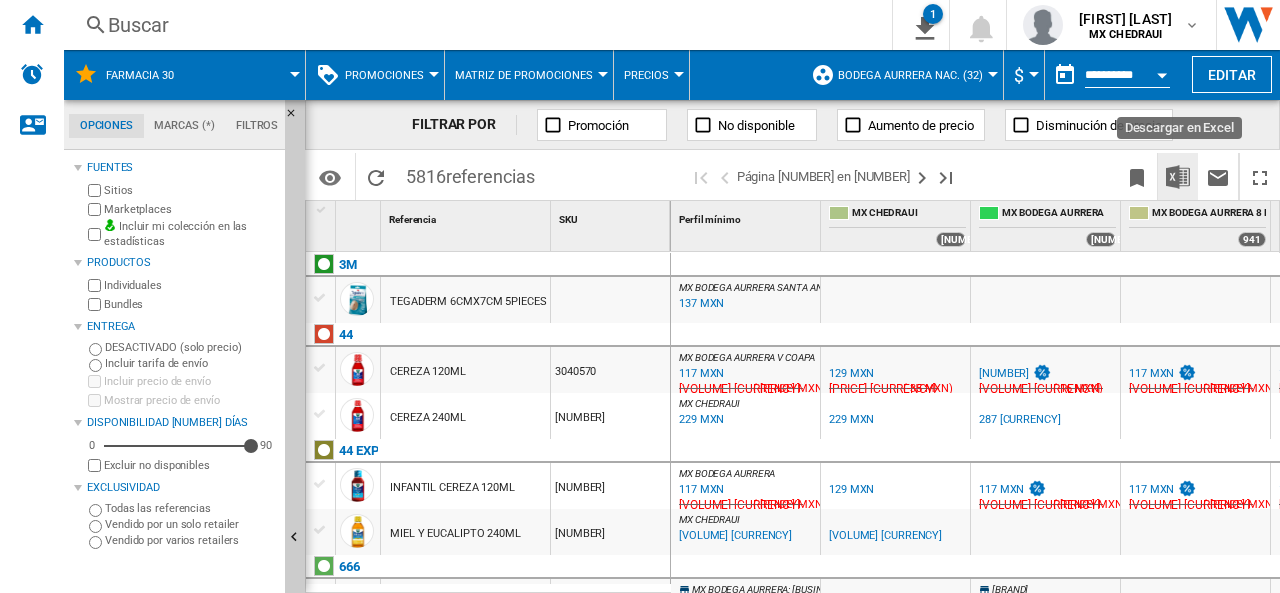 click at bounding box center [1178, 176] 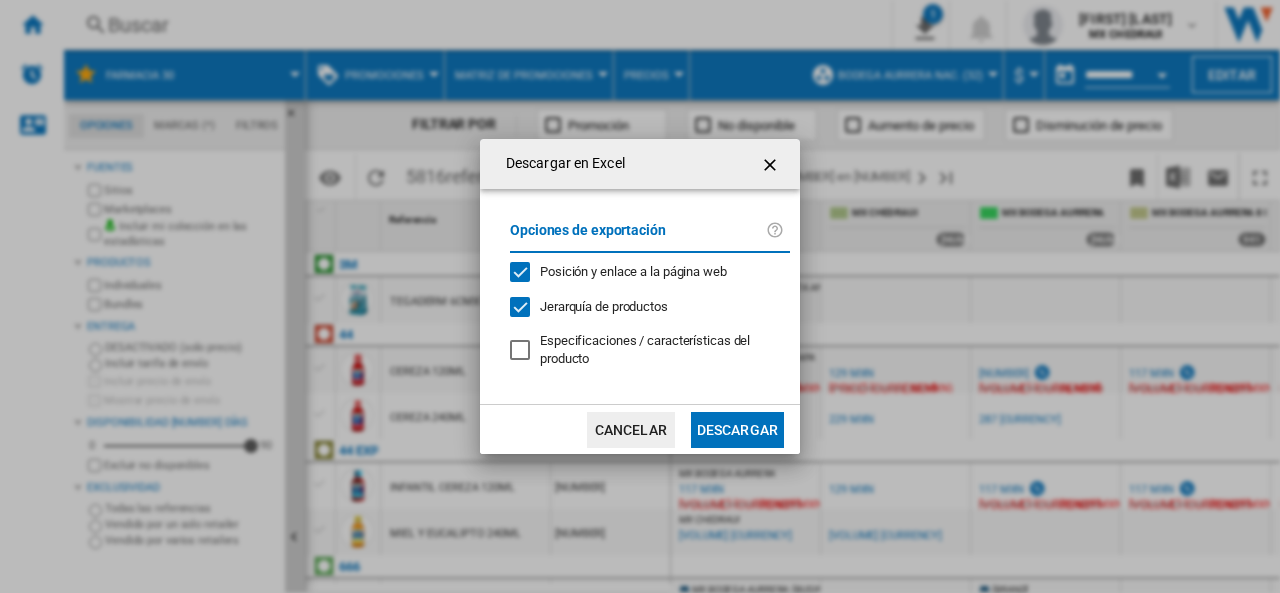 click on "Descargar" 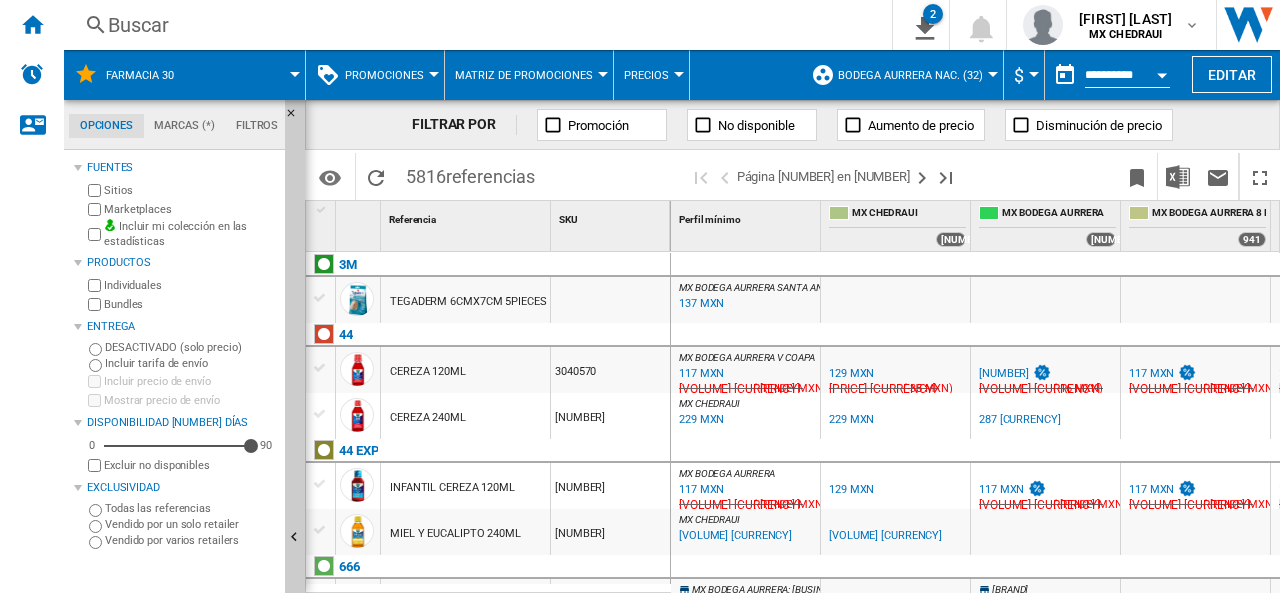 click on "Bodega Aurrera Nac. (32)" at bounding box center (910, 75) 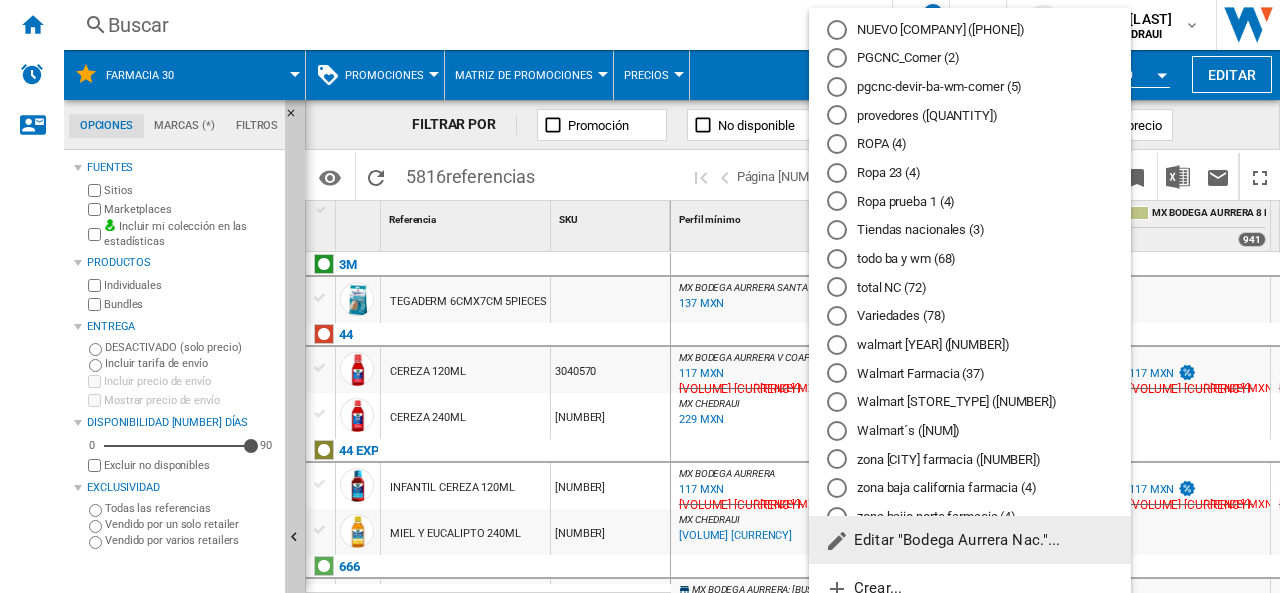scroll, scrollTop: 405, scrollLeft: 0, axis: vertical 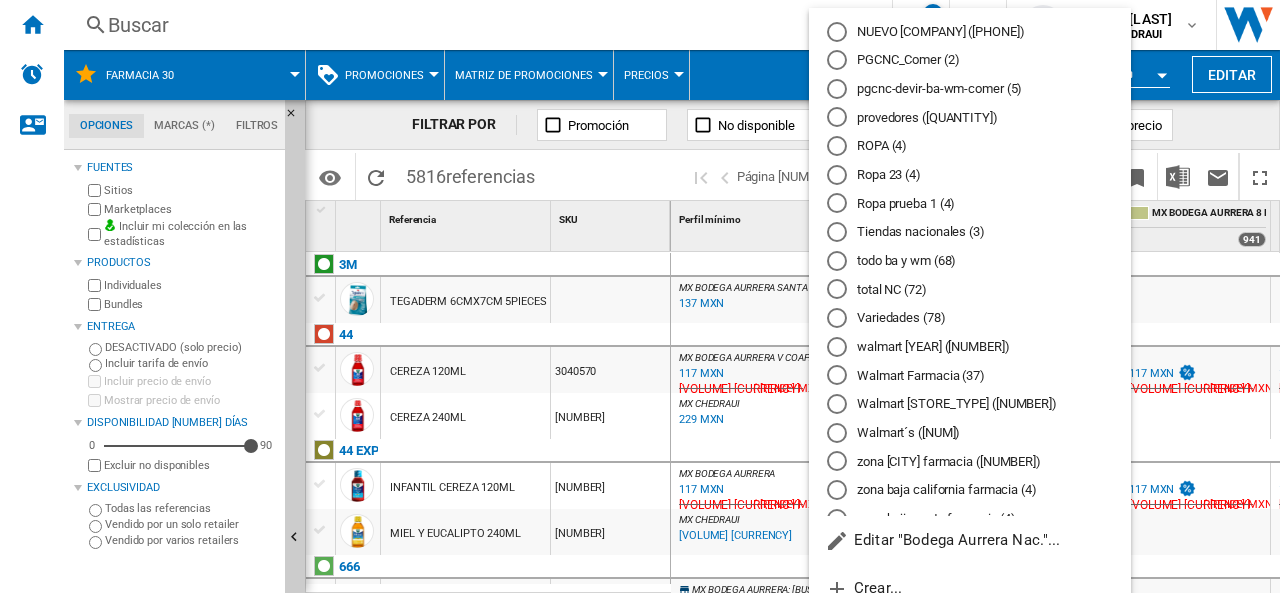 click on "Walmart Farmacia (37)" at bounding box center (970, 375) 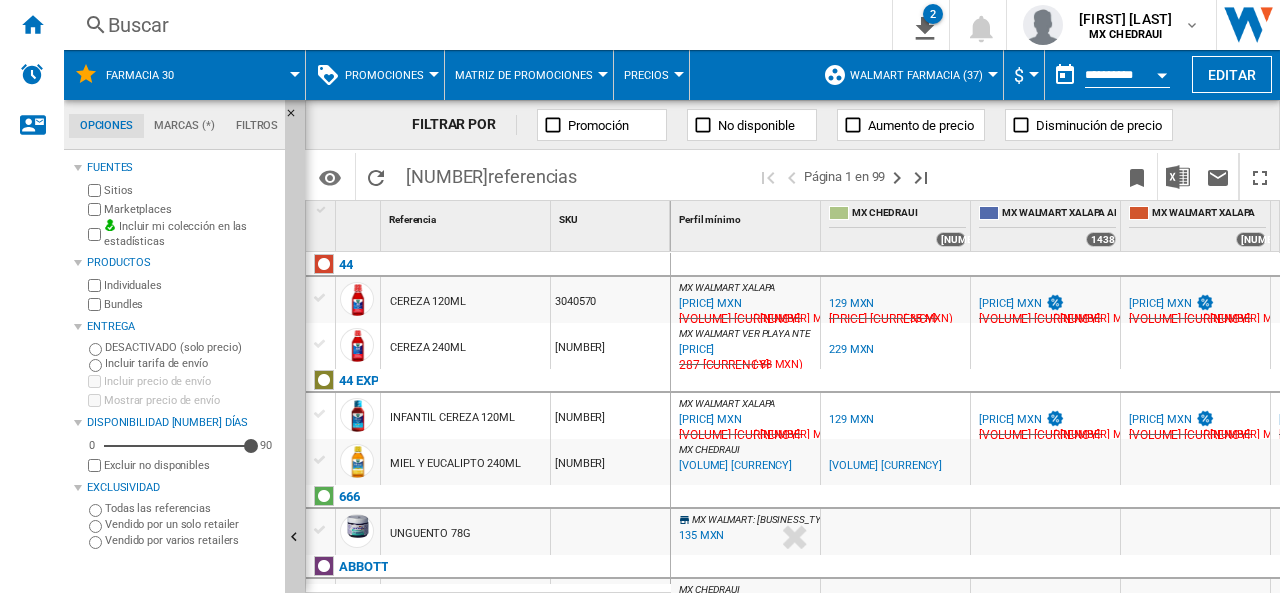 drag, startPoint x: 890, startPoint y: 57, endPoint x: 847, endPoint y: 76, distance: 47.010635 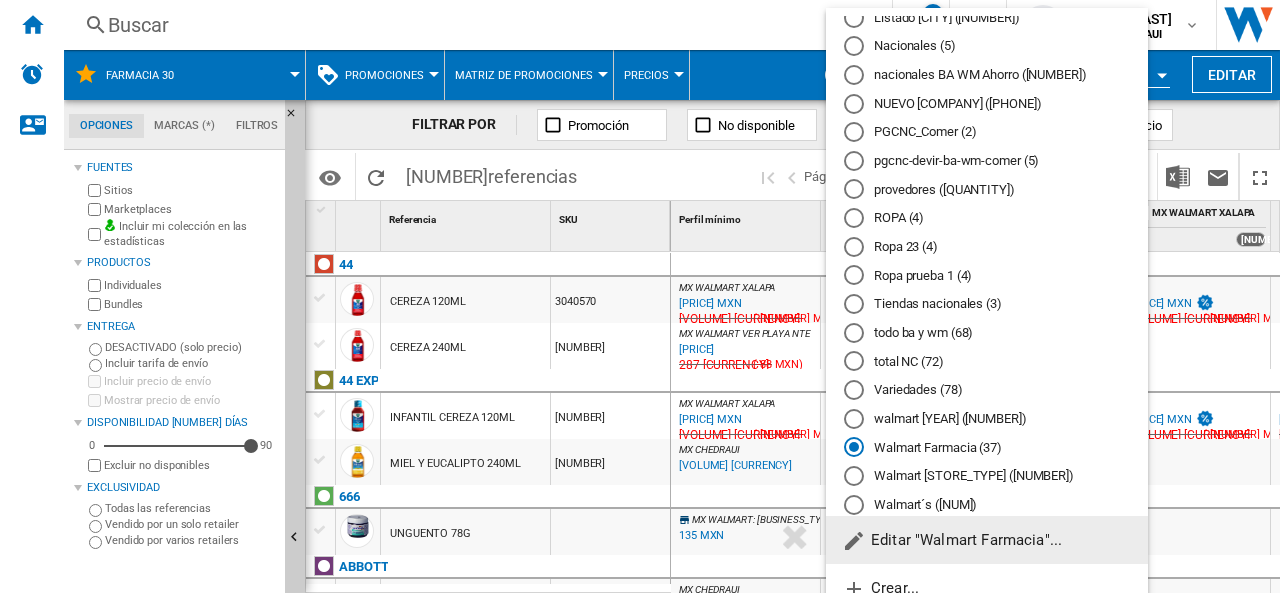 scroll, scrollTop: 334, scrollLeft: 0, axis: vertical 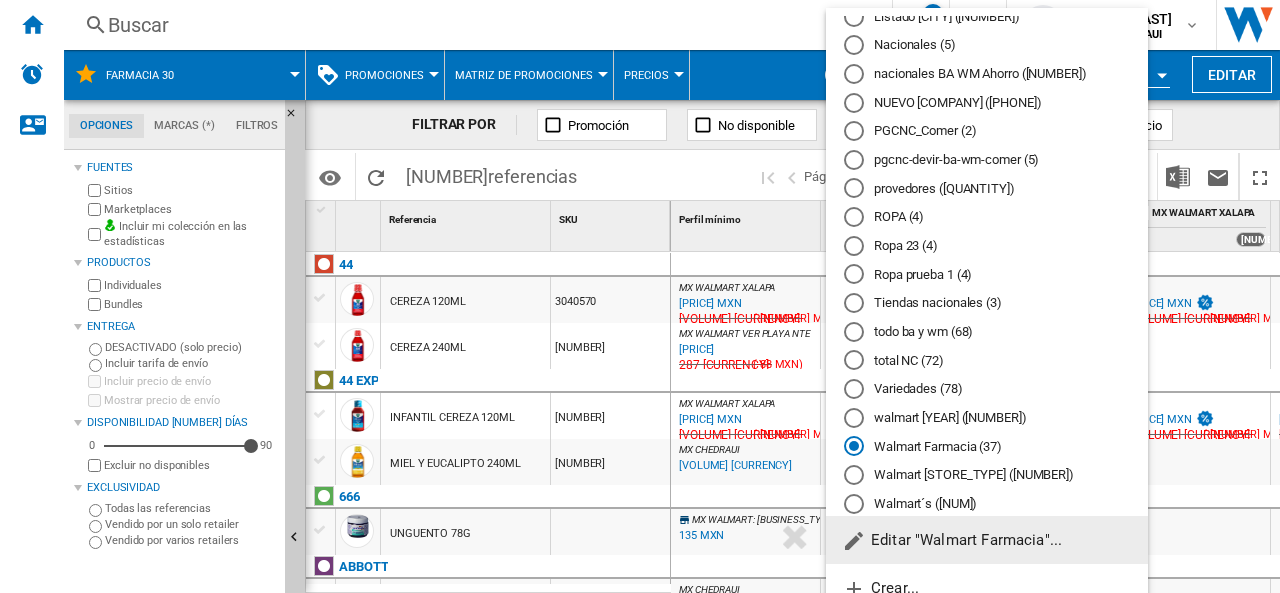 click on "walmart [YEAR] ([NUMBER])" at bounding box center (987, 417) 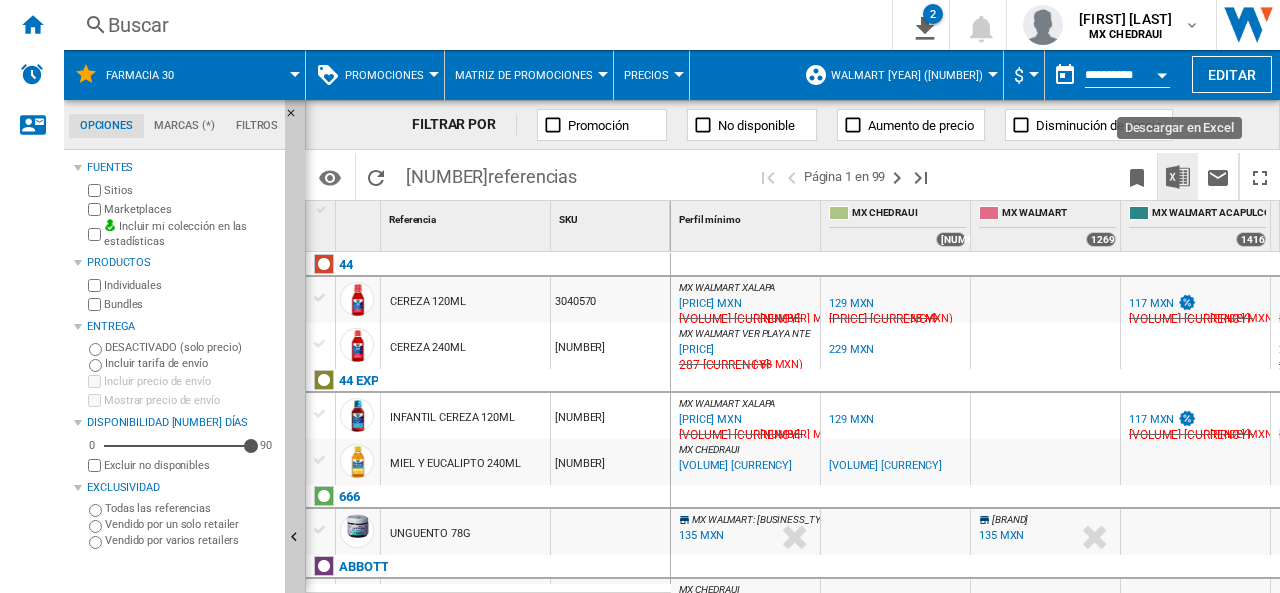 click at bounding box center (1178, 177) 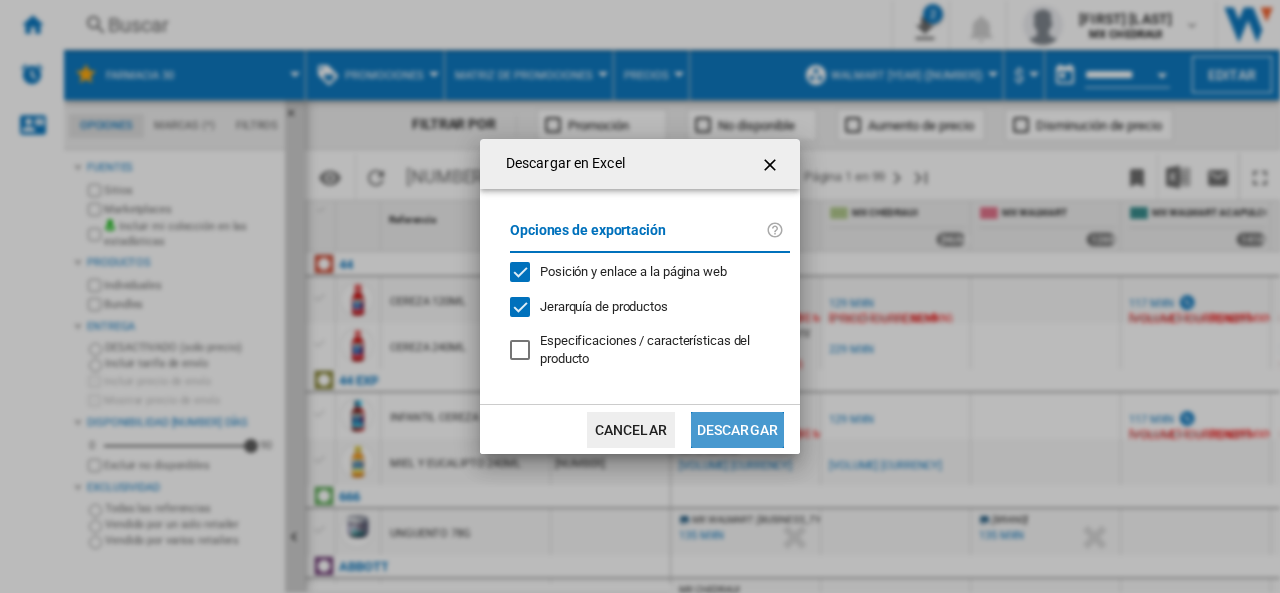 click on "Descargar" 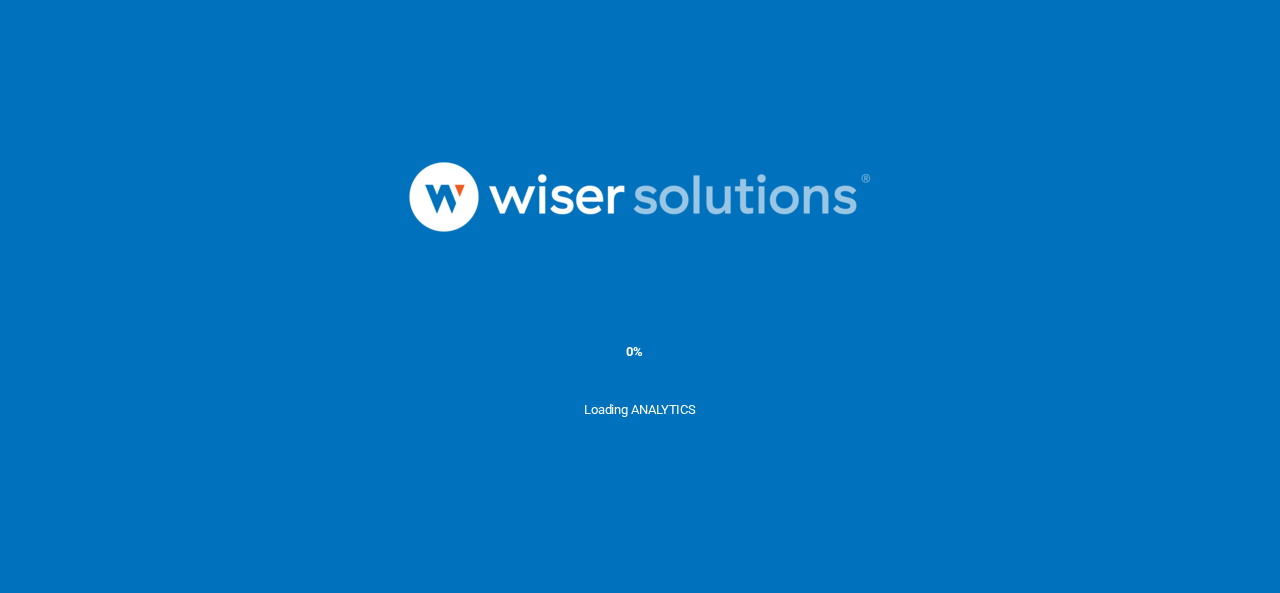 scroll, scrollTop: 0, scrollLeft: 0, axis: both 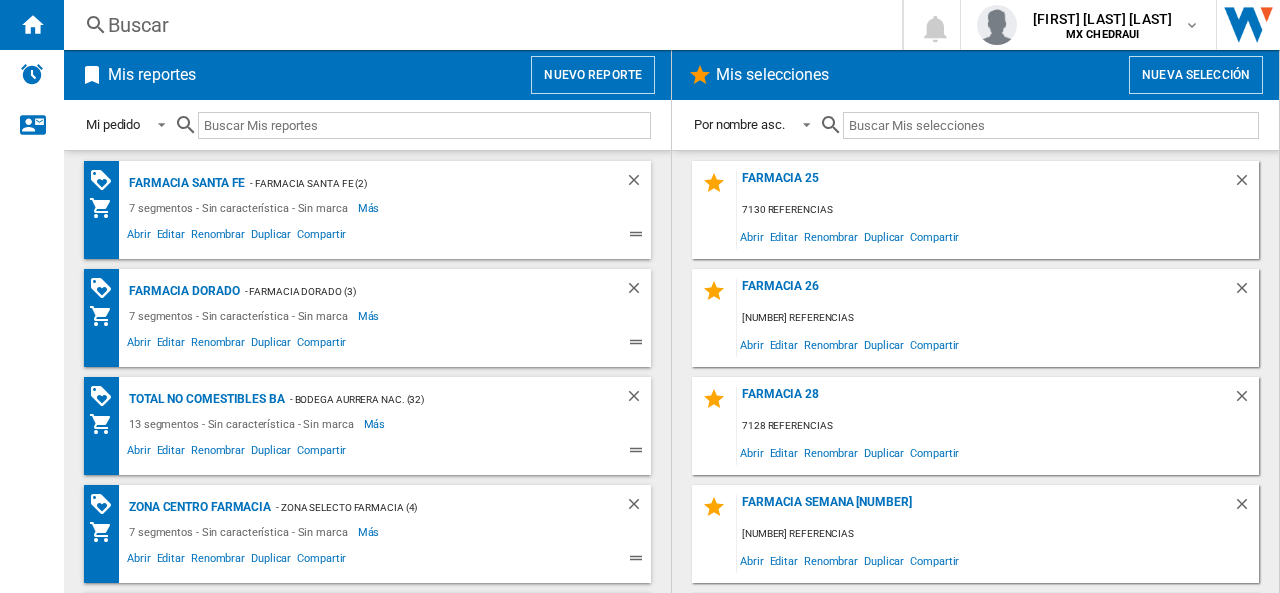 click on "Nuevo reporte" at bounding box center (593, 75) 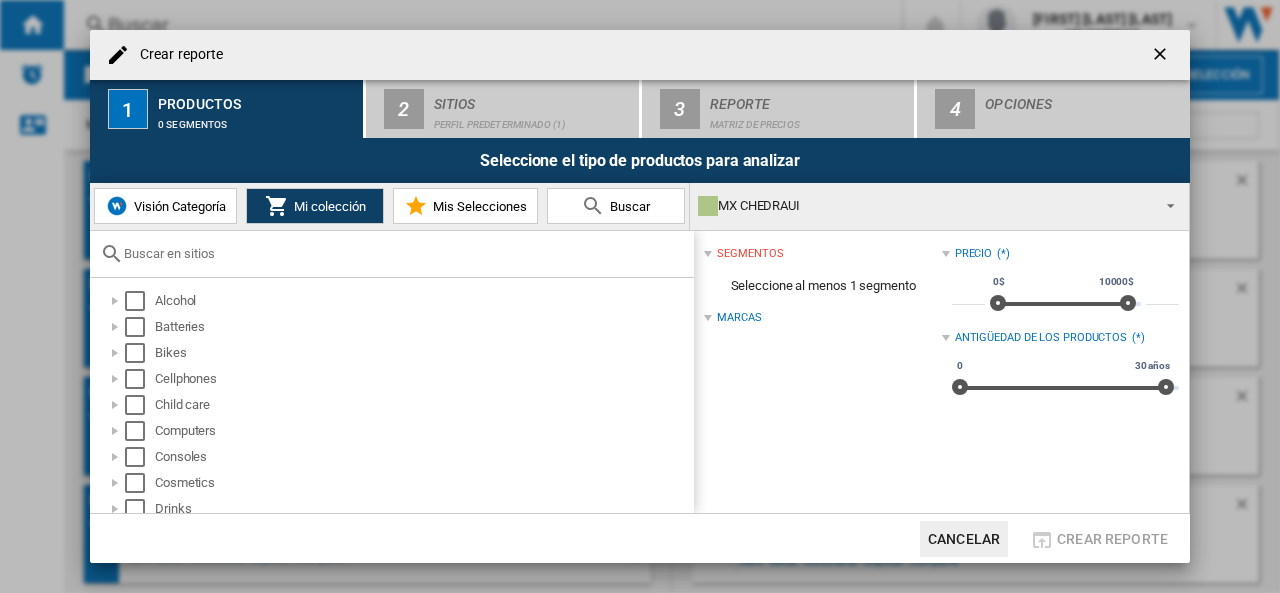 click on "MX CHEDRAUI" at bounding box center (923, 206) 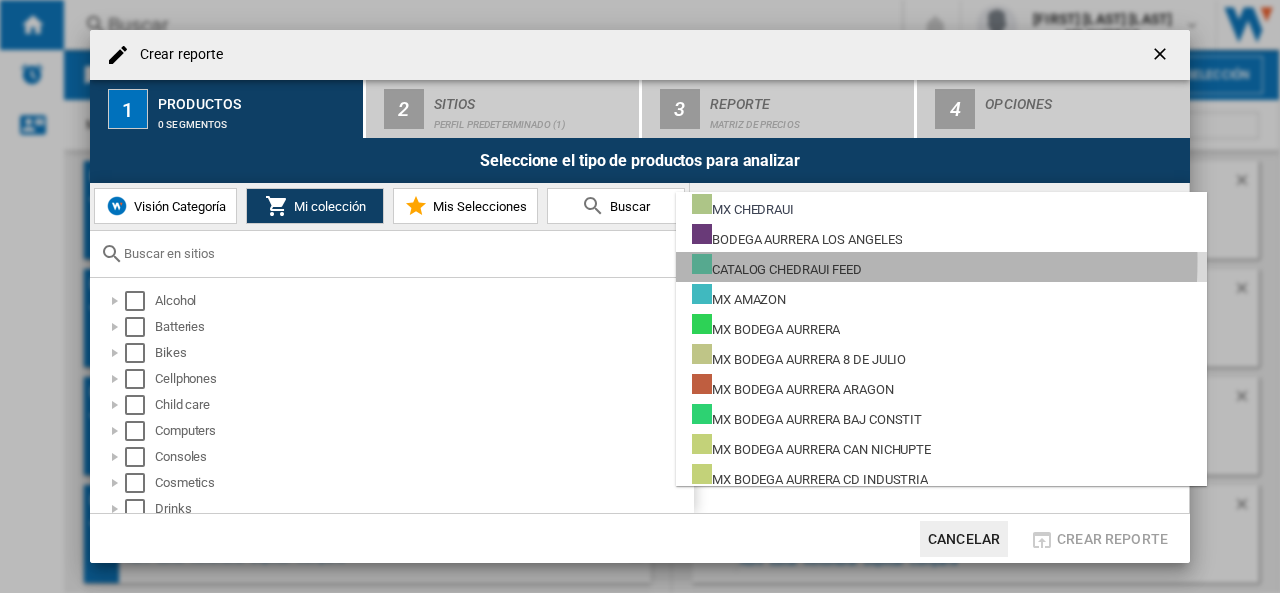 click on "CATALOG CHEDRAUI FEED" at bounding box center (777, 266) 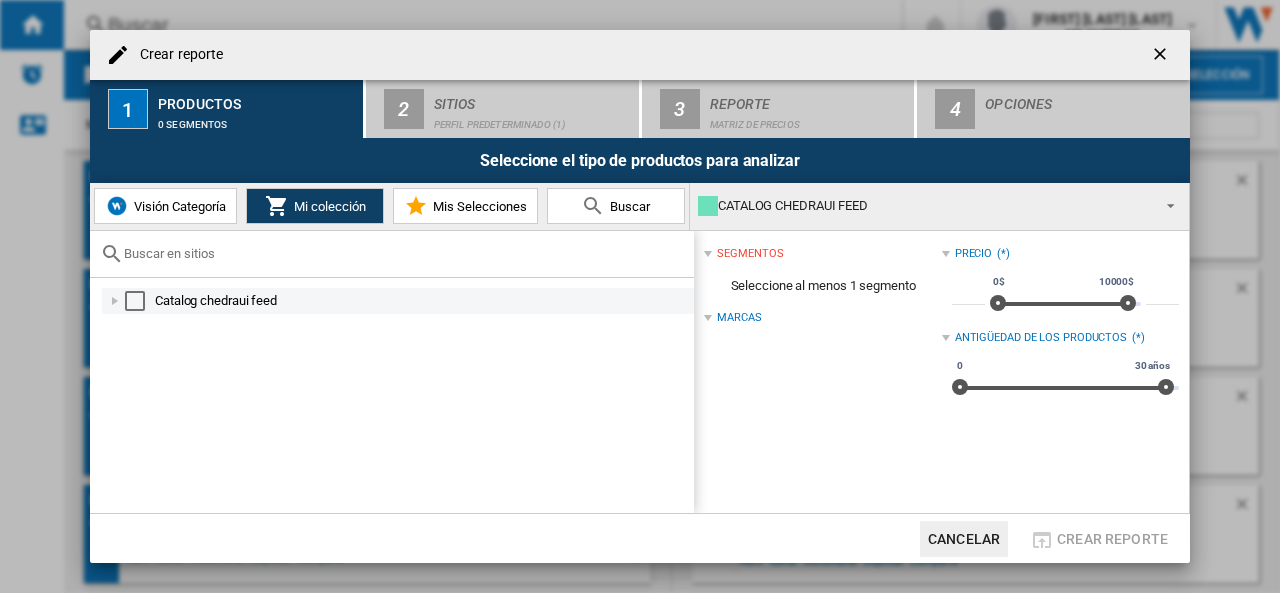 click at bounding box center (135, 301) 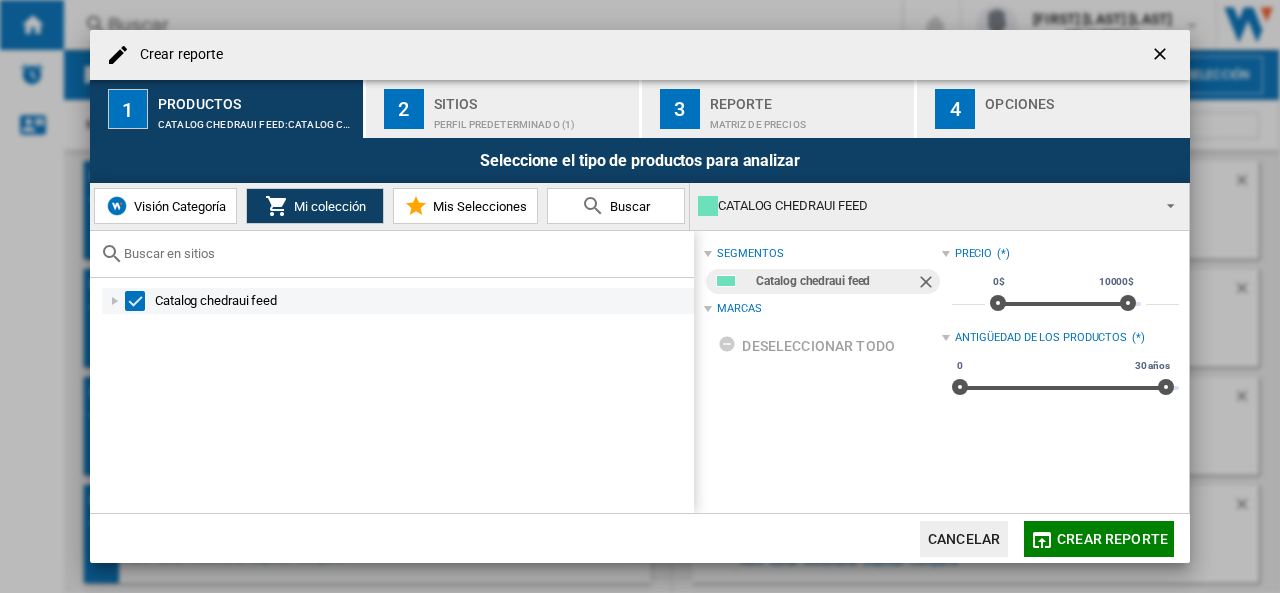 click at bounding box center [115, 301] 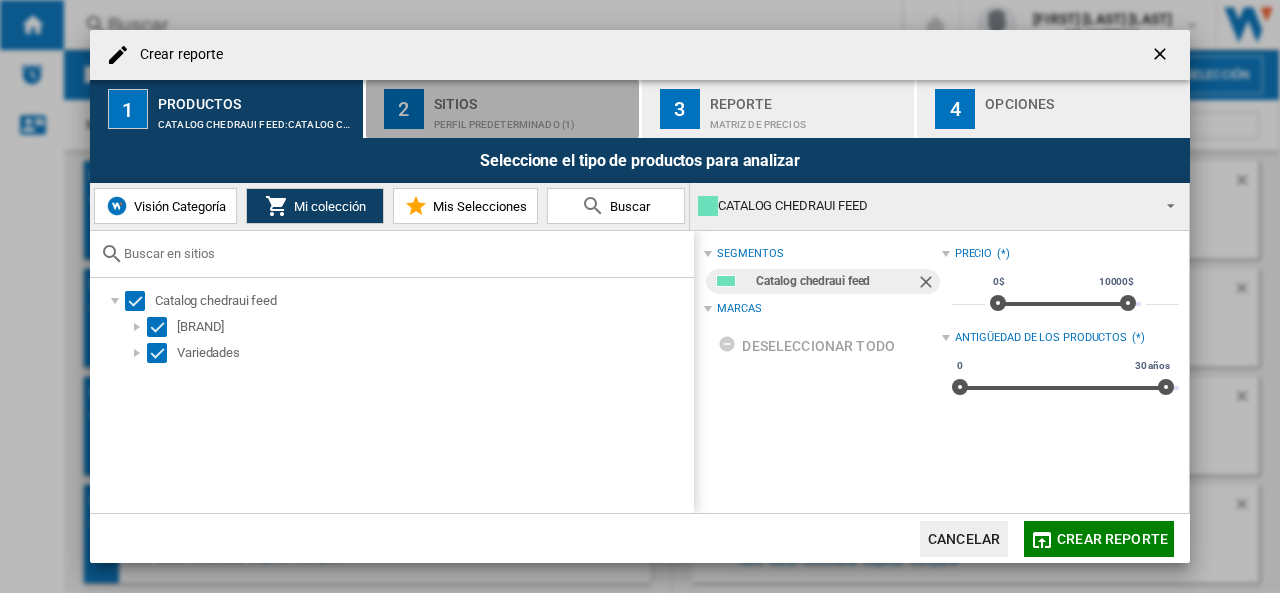 click on "Perfil predeterminado (1)" at bounding box center [532, 119] 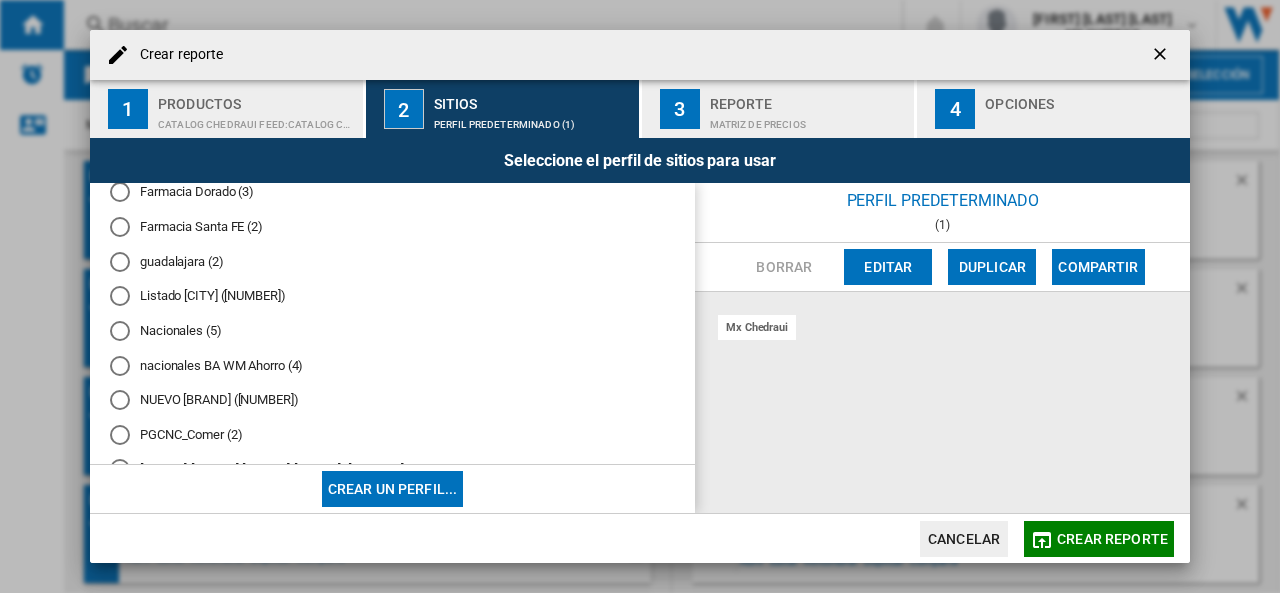 scroll, scrollTop: 304, scrollLeft: 0, axis: vertical 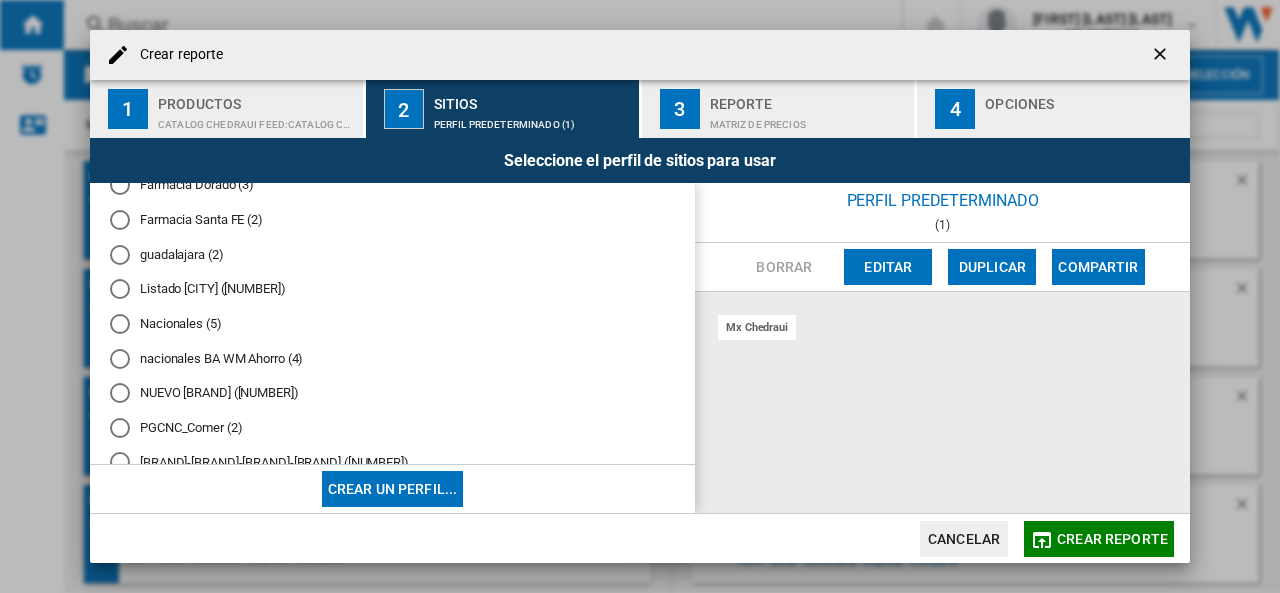 click at bounding box center (120, 324) 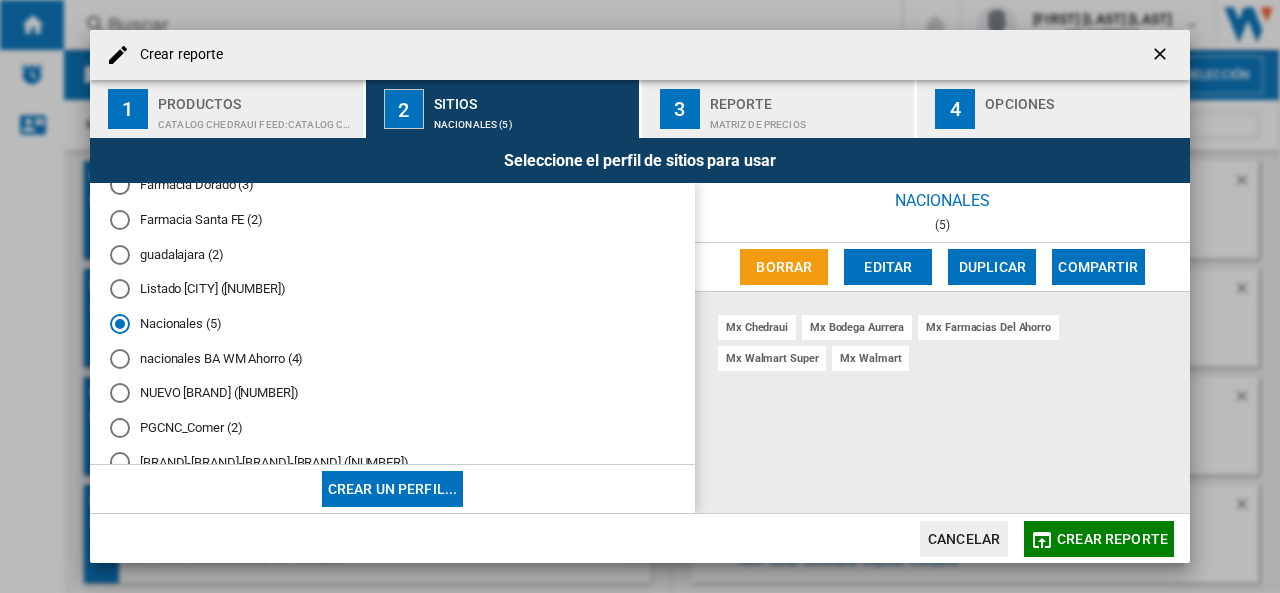 click on "Reporte" at bounding box center (808, 98) 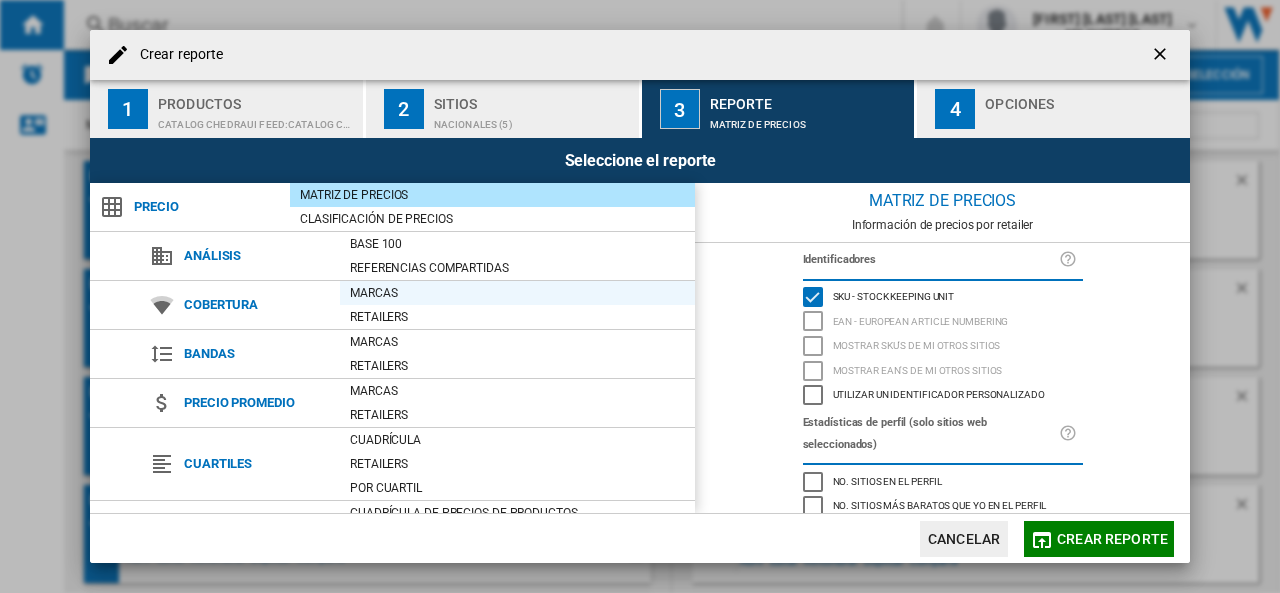 scroll, scrollTop: 232, scrollLeft: 0, axis: vertical 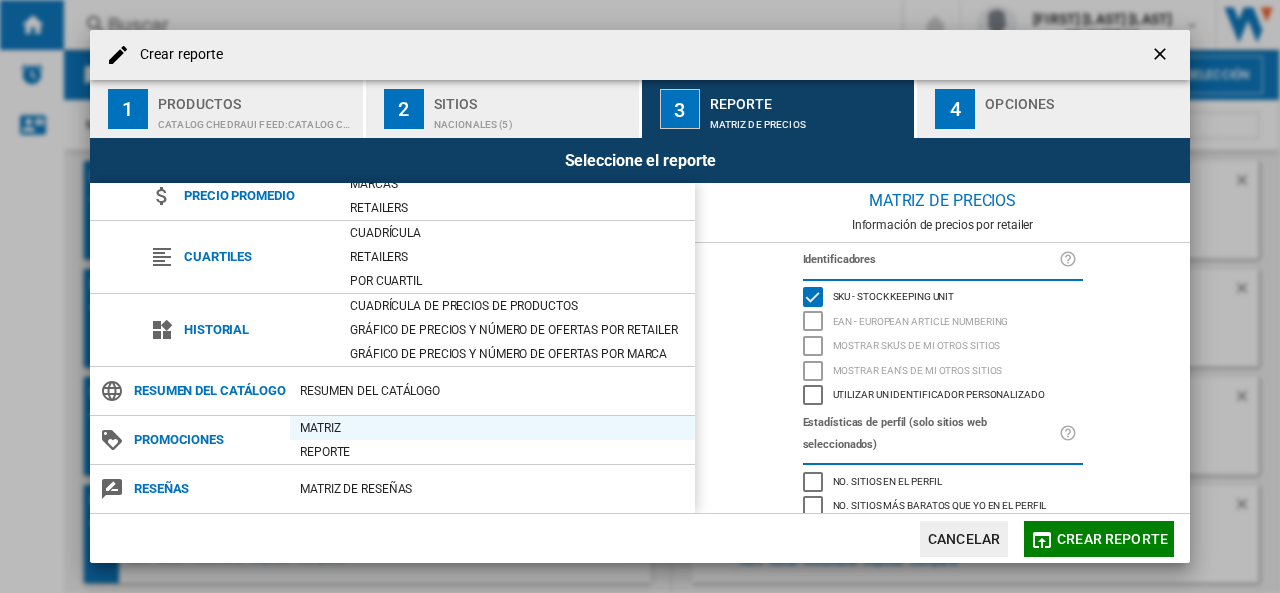 click on "Matriz" at bounding box center [492, 428] 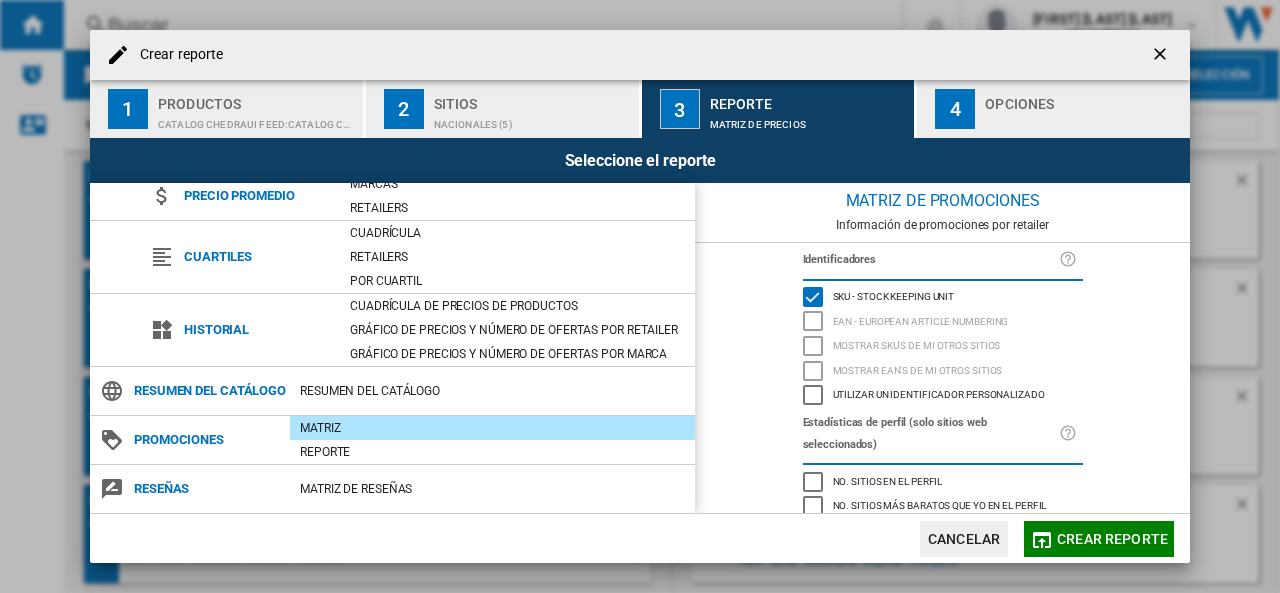click on "Opciones" at bounding box center (1083, 98) 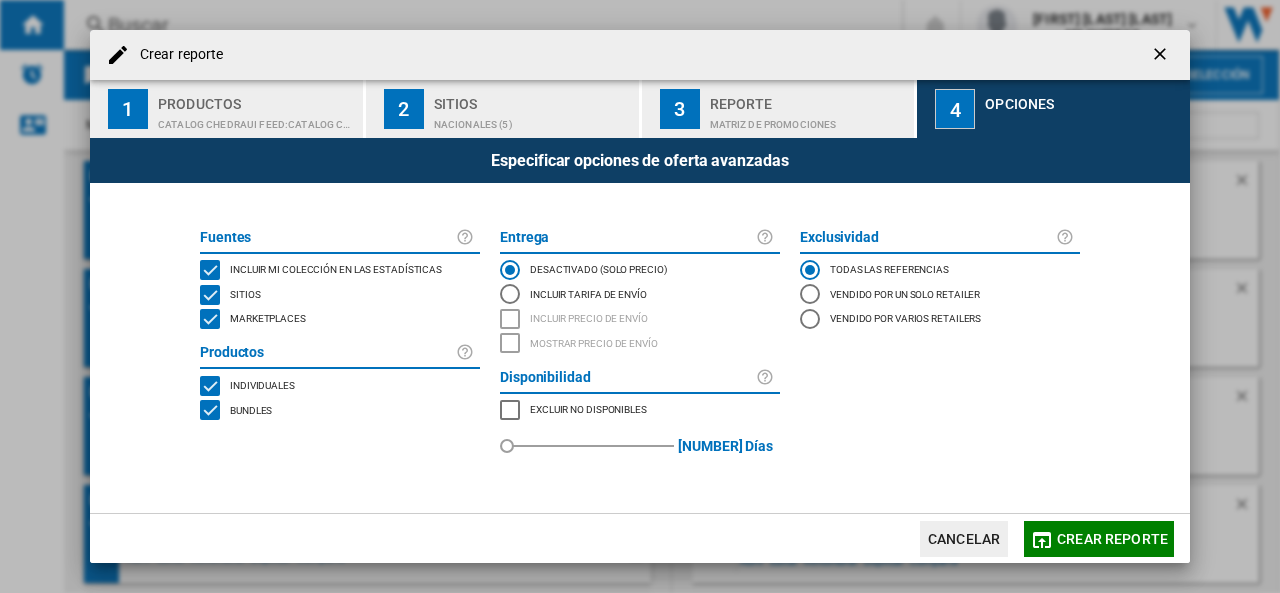 click on "Crear reporte" 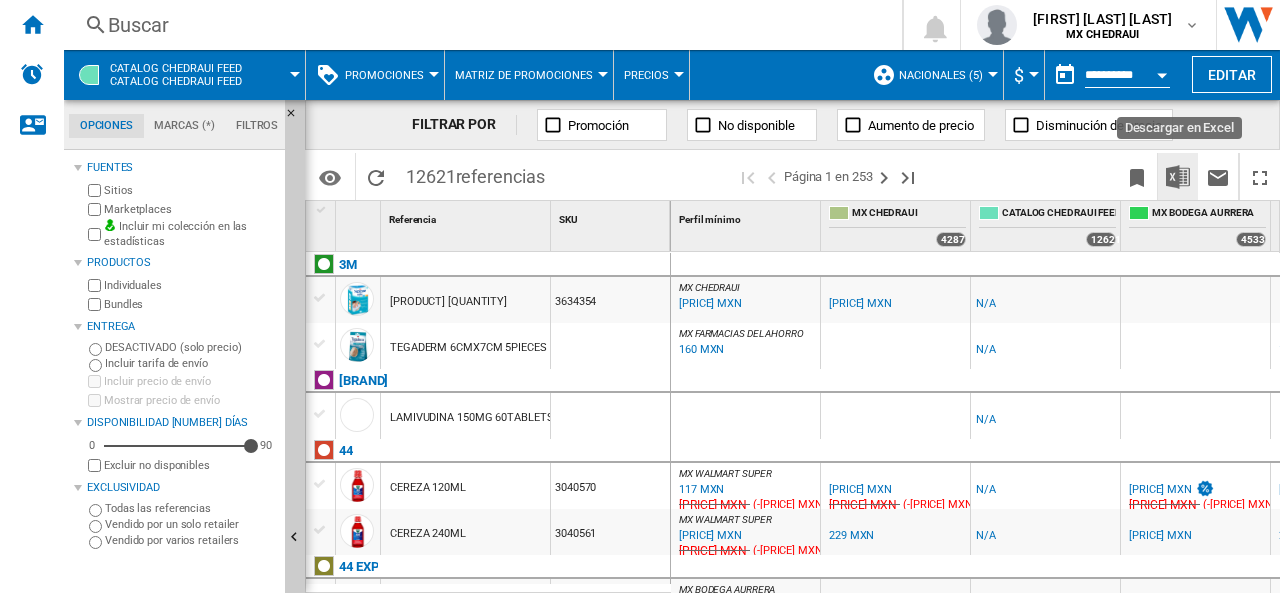 click at bounding box center [1178, 177] 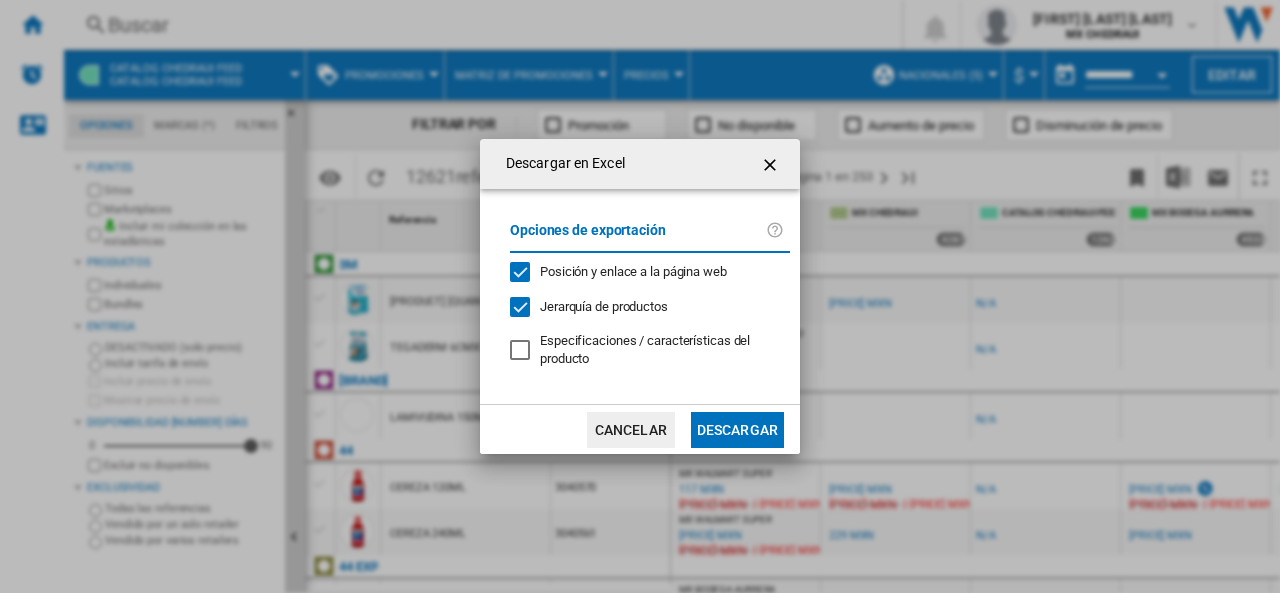 click on "Descargar" 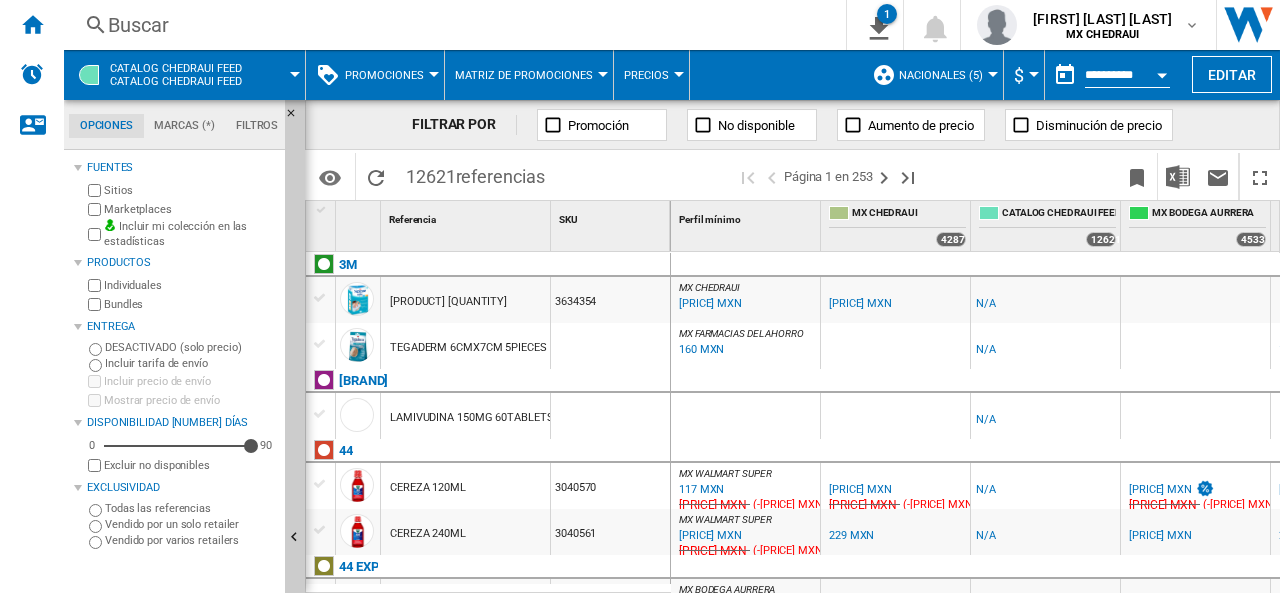click on "Nacionales (5)" at bounding box center (946, 75) 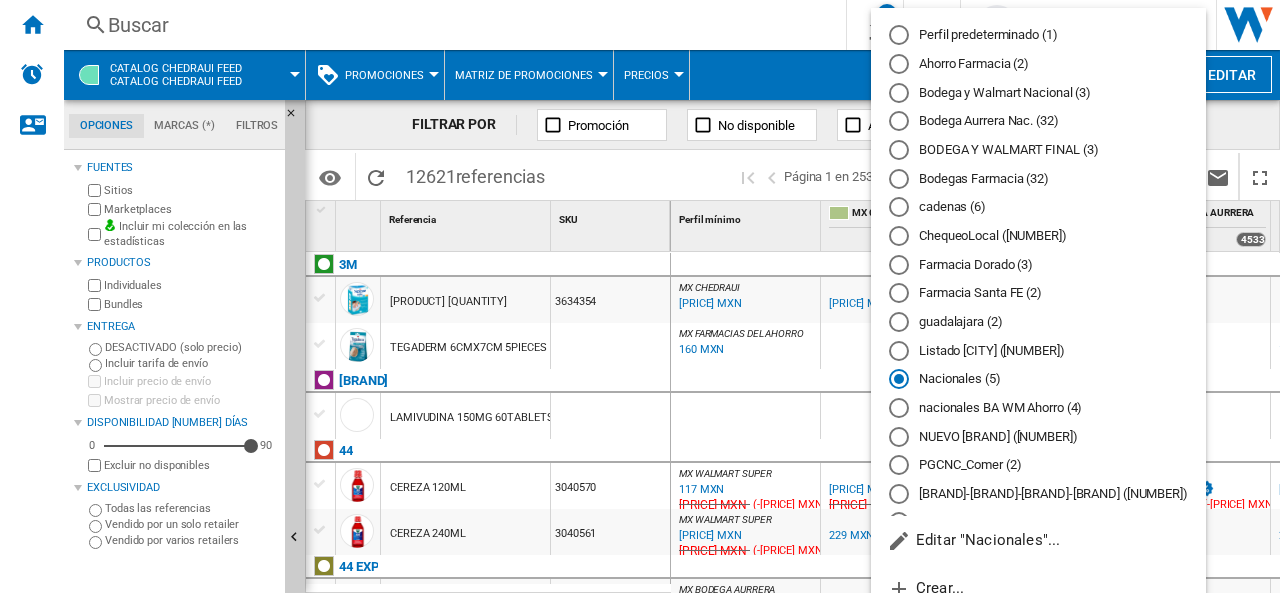 click on "Bodega Aurrera Nac. (32)" at bounding box center [1038, 121] 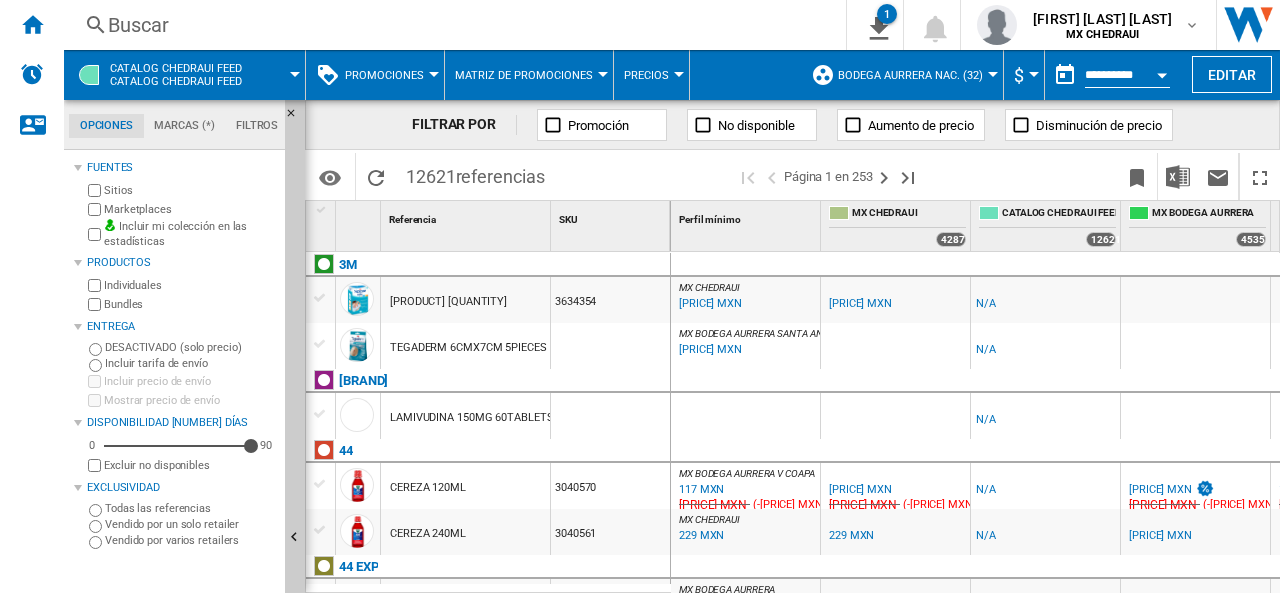 drag, startPoint x: 736, startPoint y: 11, endPoint x: 332, endPoint y: 213, distance: 451.68573 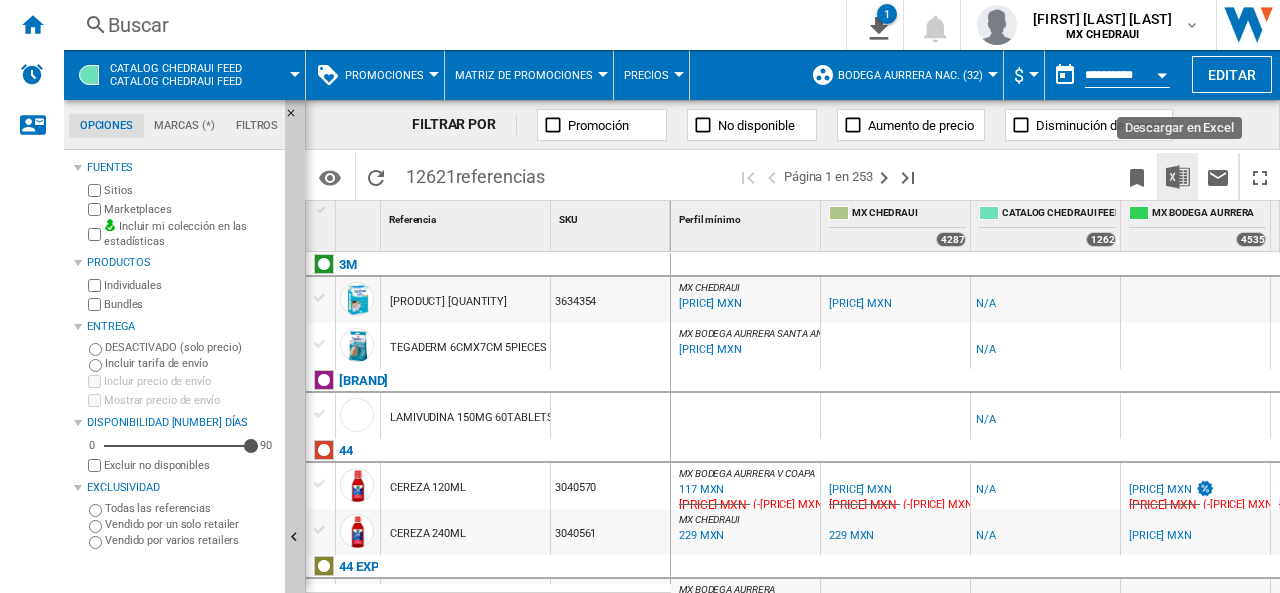 click at bounding box center [1178, 177] 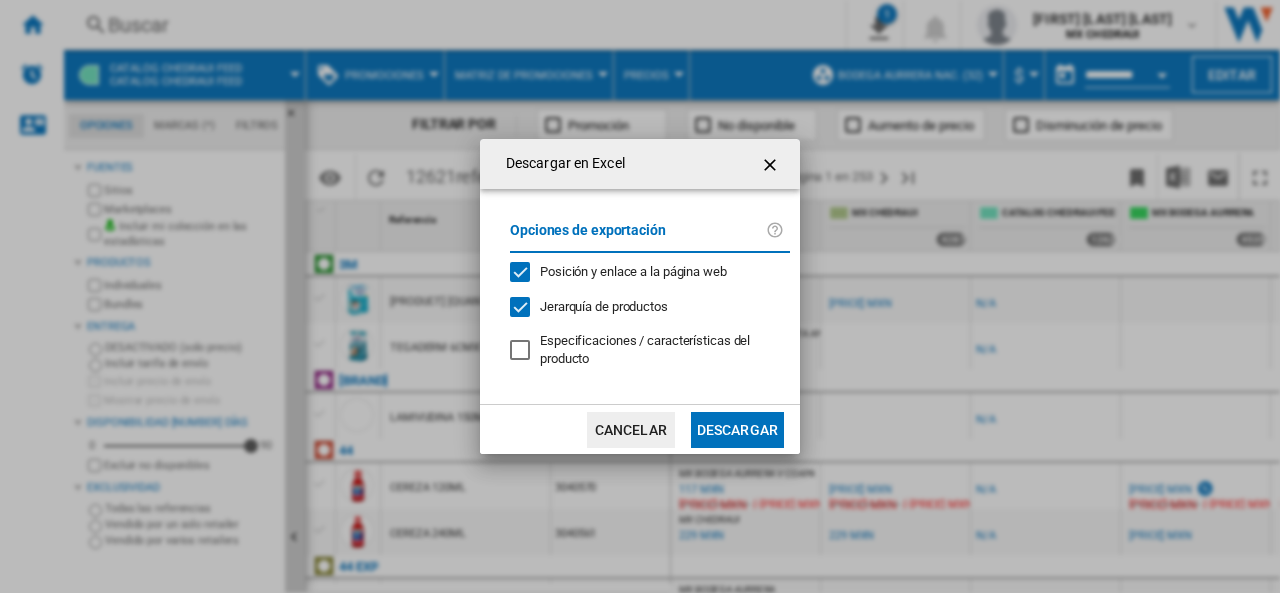 click on "Descargar" 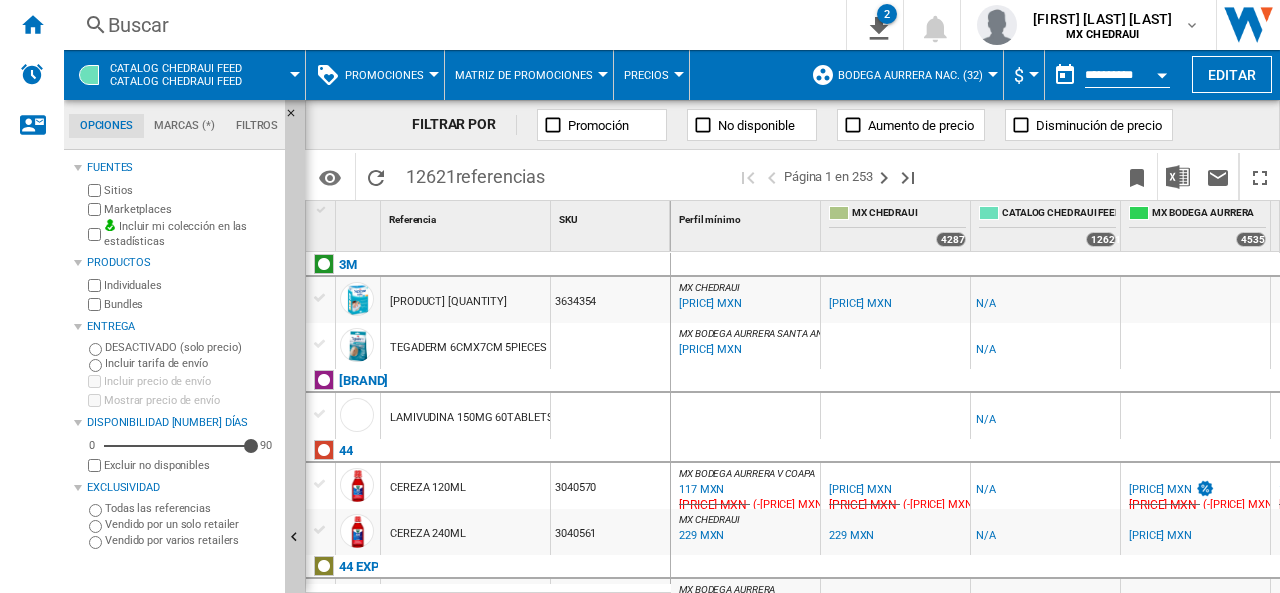 click on "Bodega Aurrera Nac. (32)" at bounding box center [915, 75] 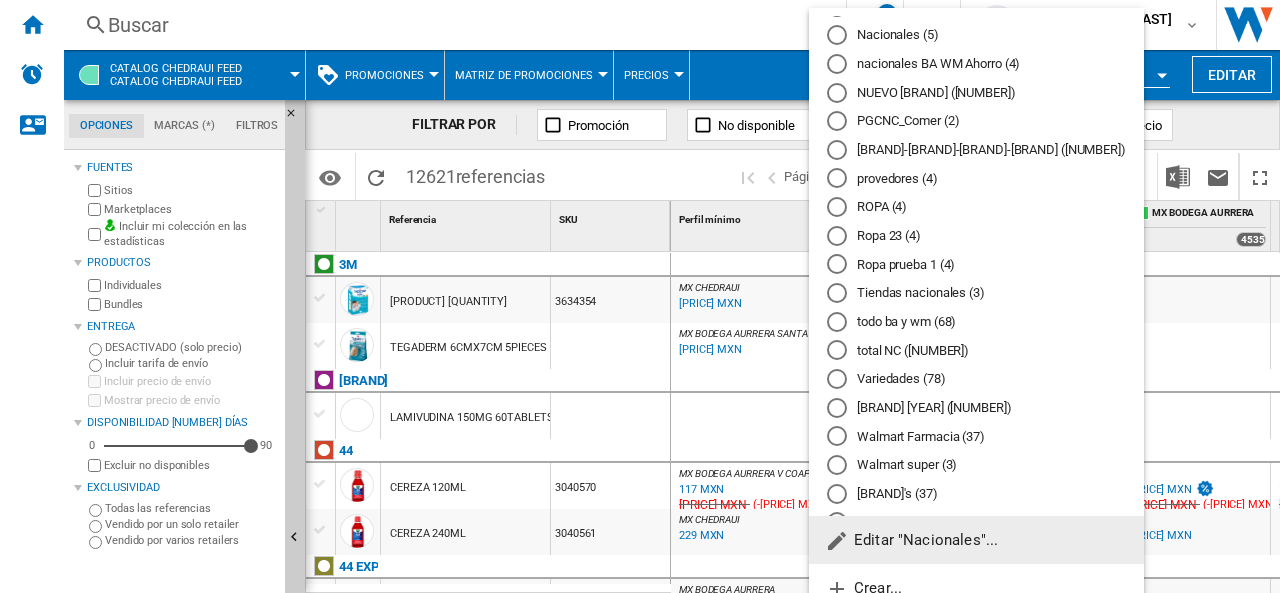 scroll, scrollTop: 345, scrollLeft: 0, axis: vertical 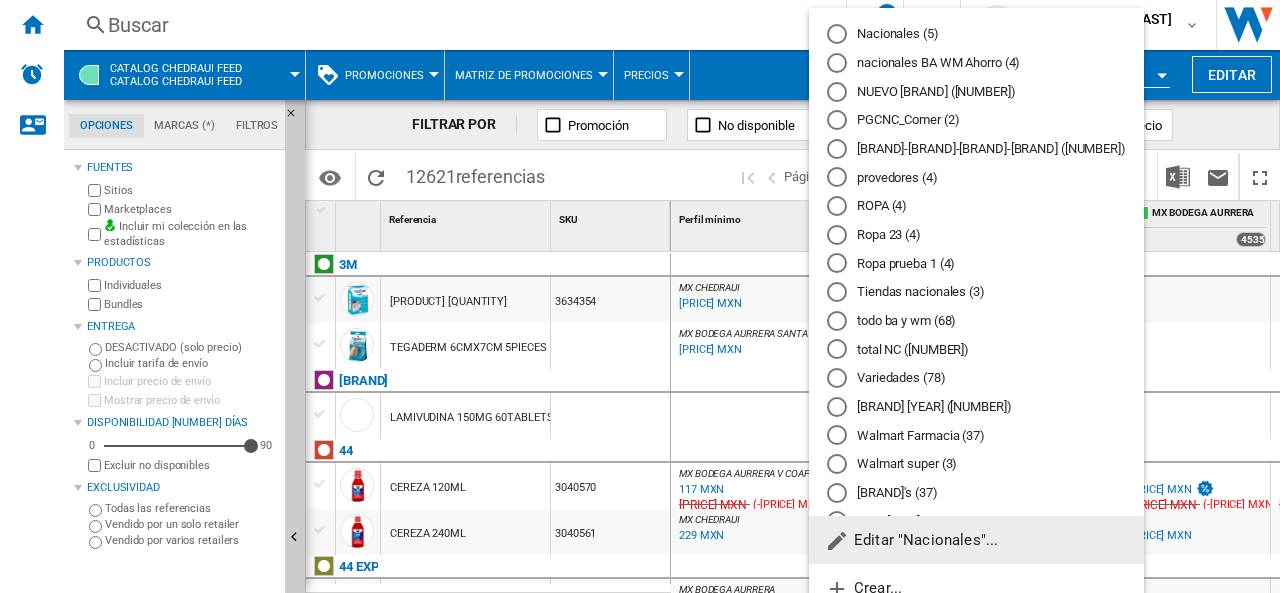 click on "walmart [YEAR] ([NUMBER])" at bounding box center [976, 406] 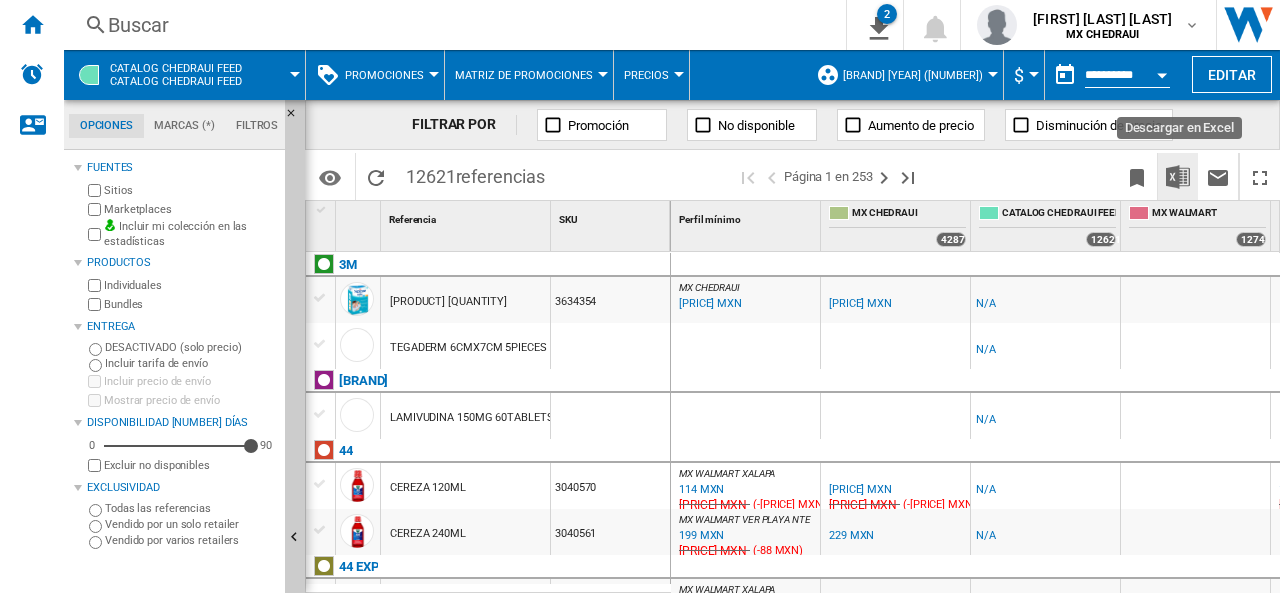 click at bounding box center [1178, 177] 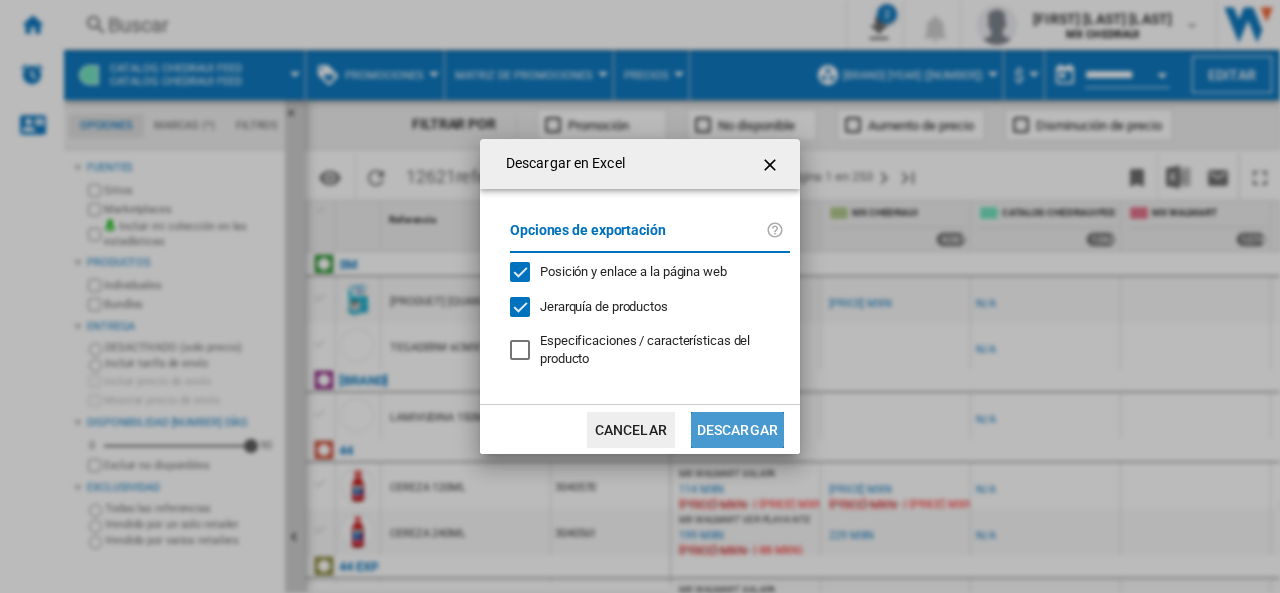 click on "Descargar" 